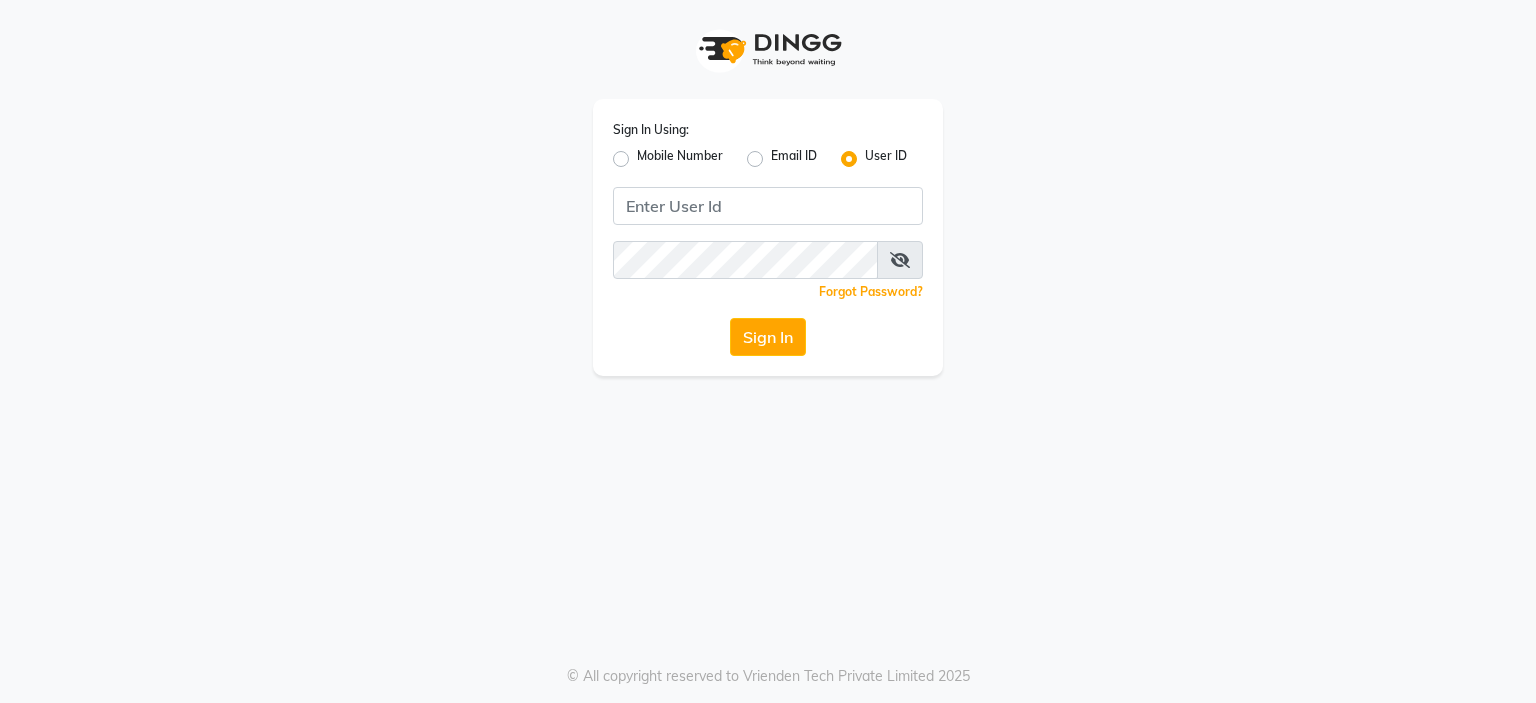 scroll, scrollTop: 0, scrollLeft: 0, axis: both 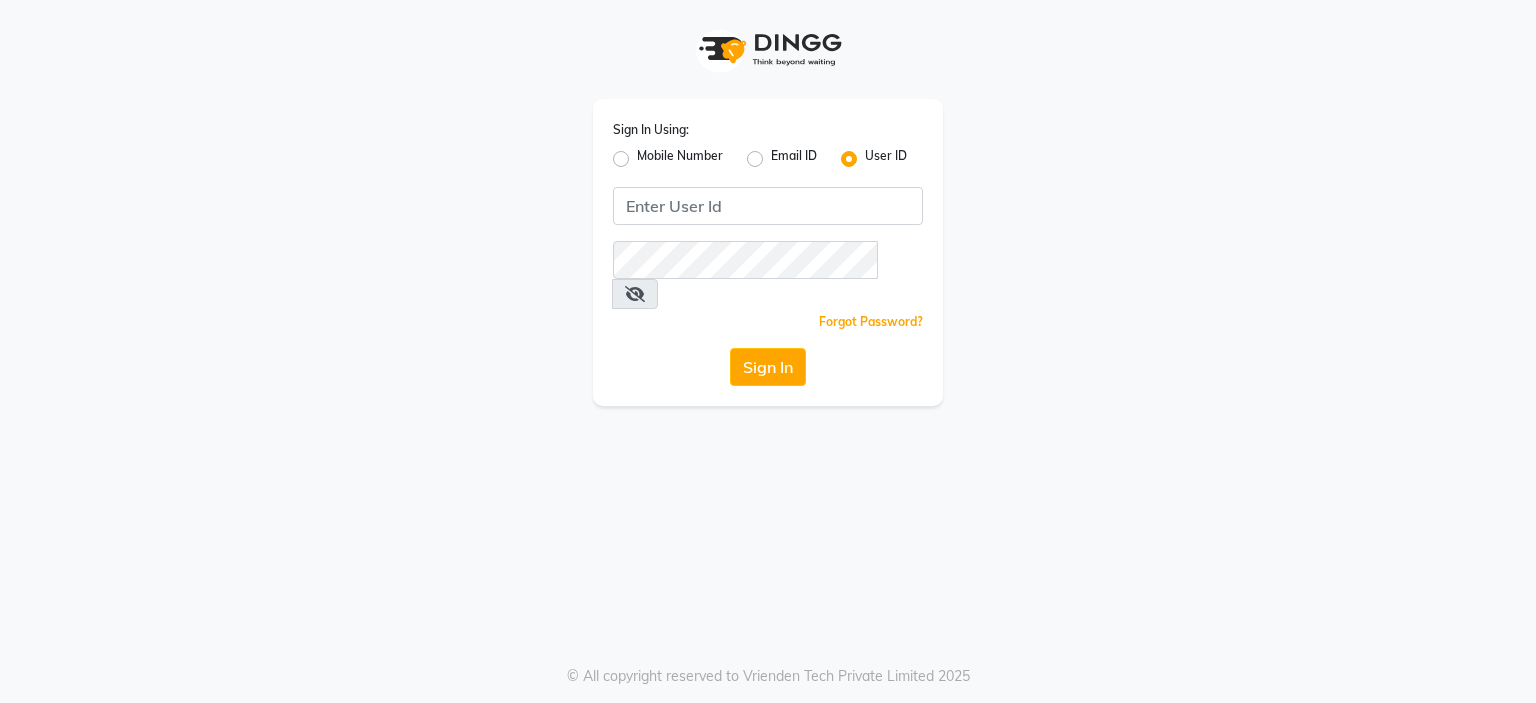 type on "qeshsalon" 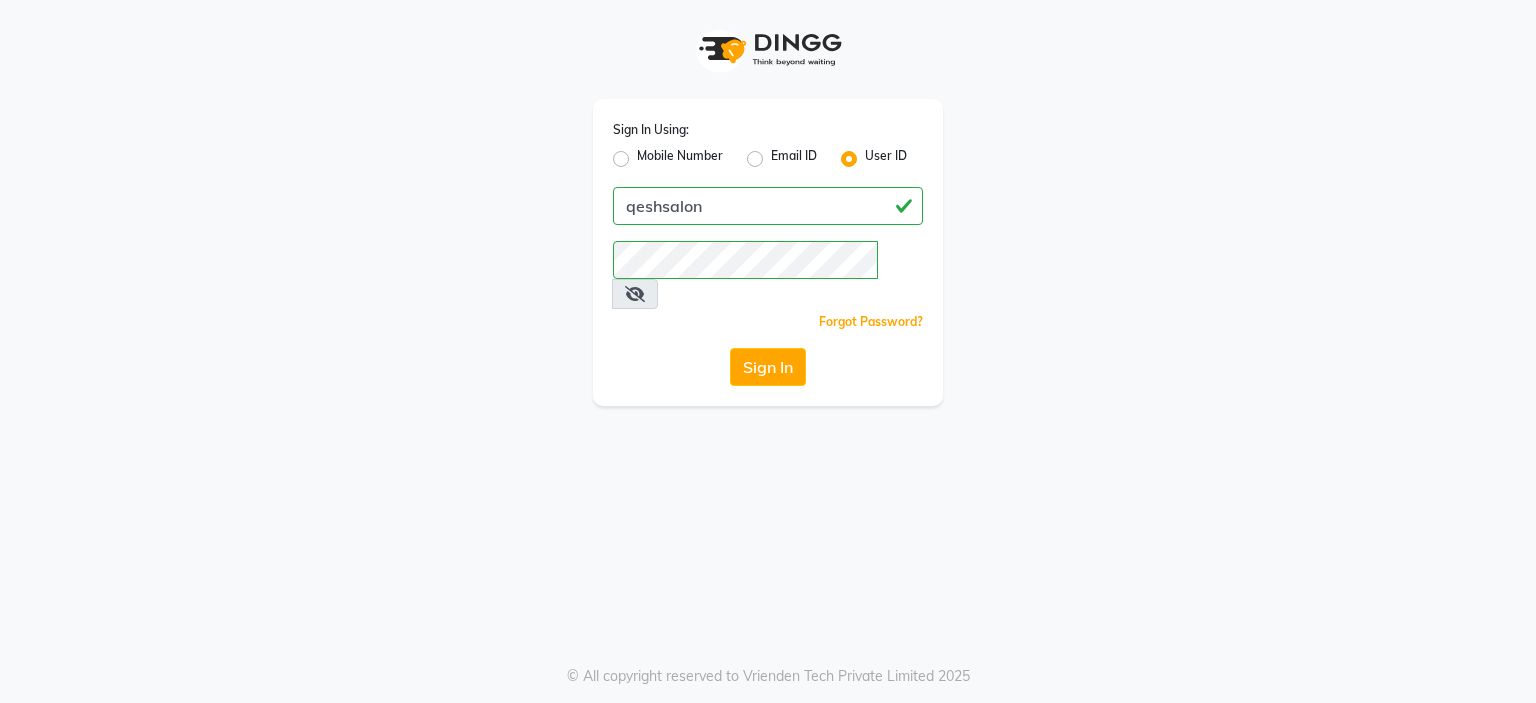 click on "Sign In Using: Mobile Number Email ID User ID qeshsalon  Remember me Forgot Password?  Sign In" 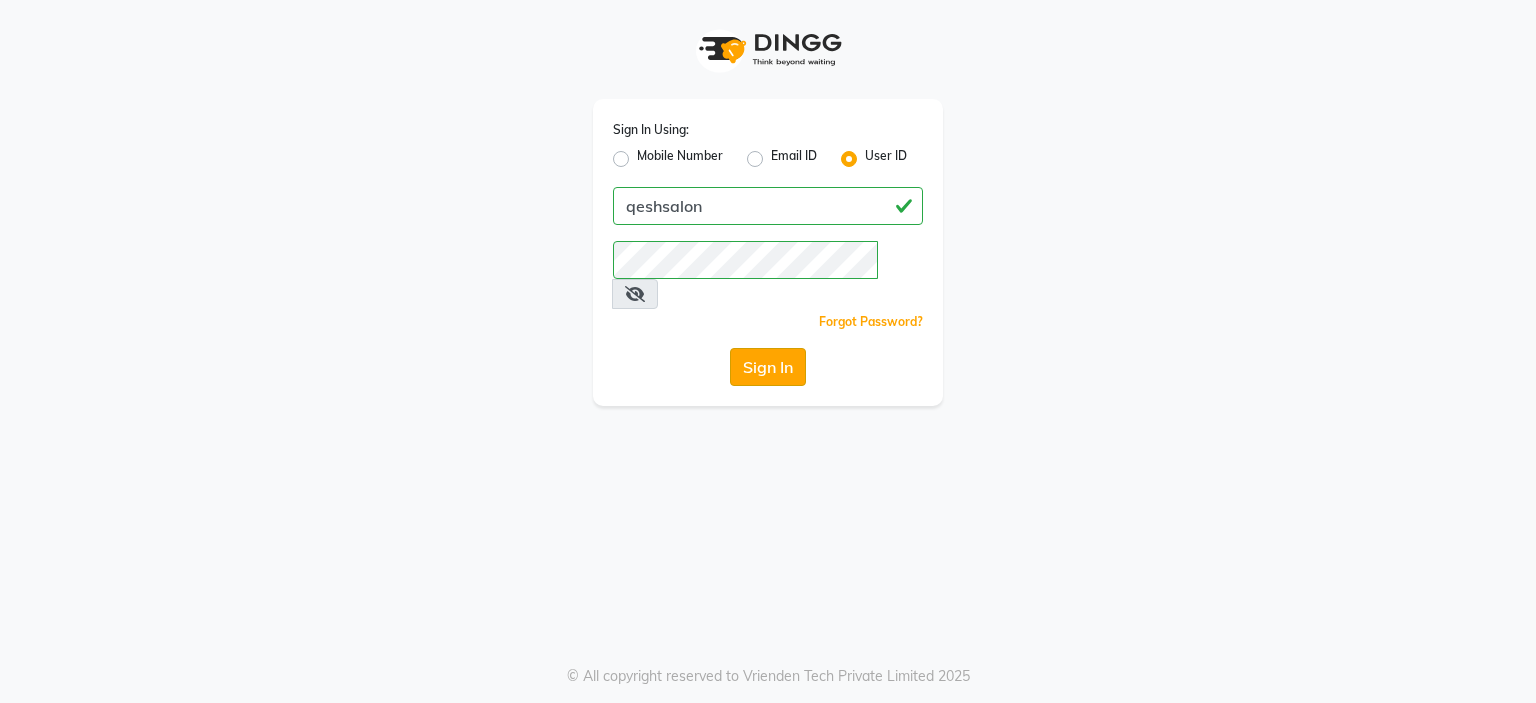 click on "Sign In" 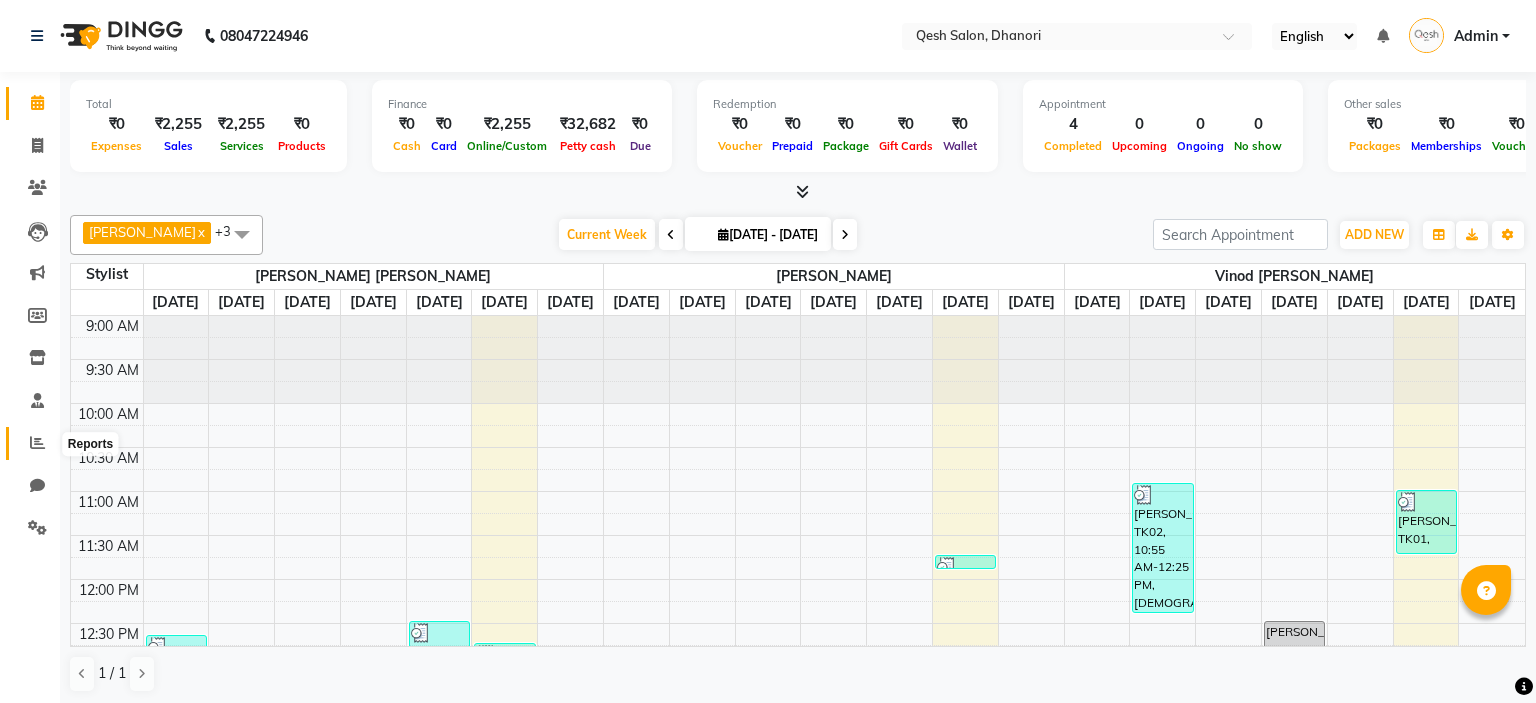 click 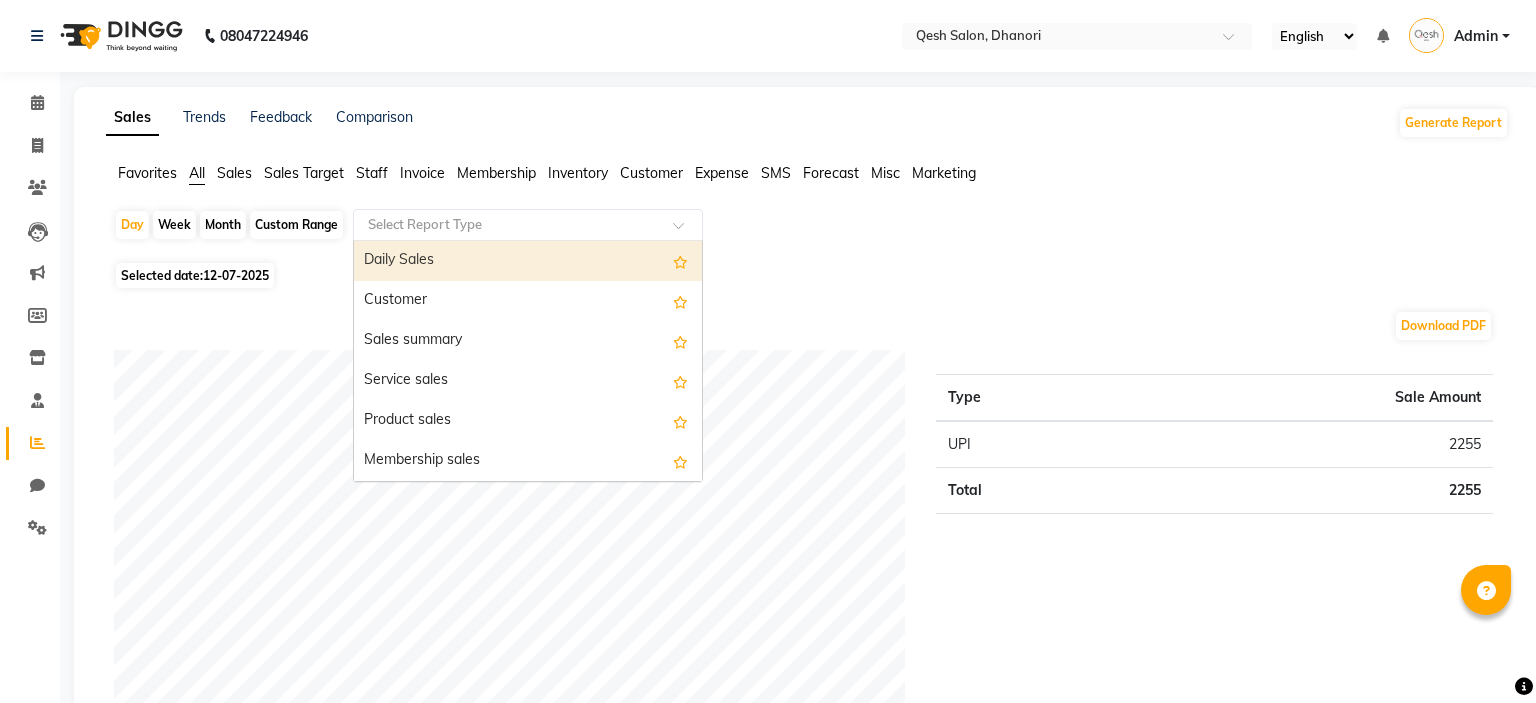 click 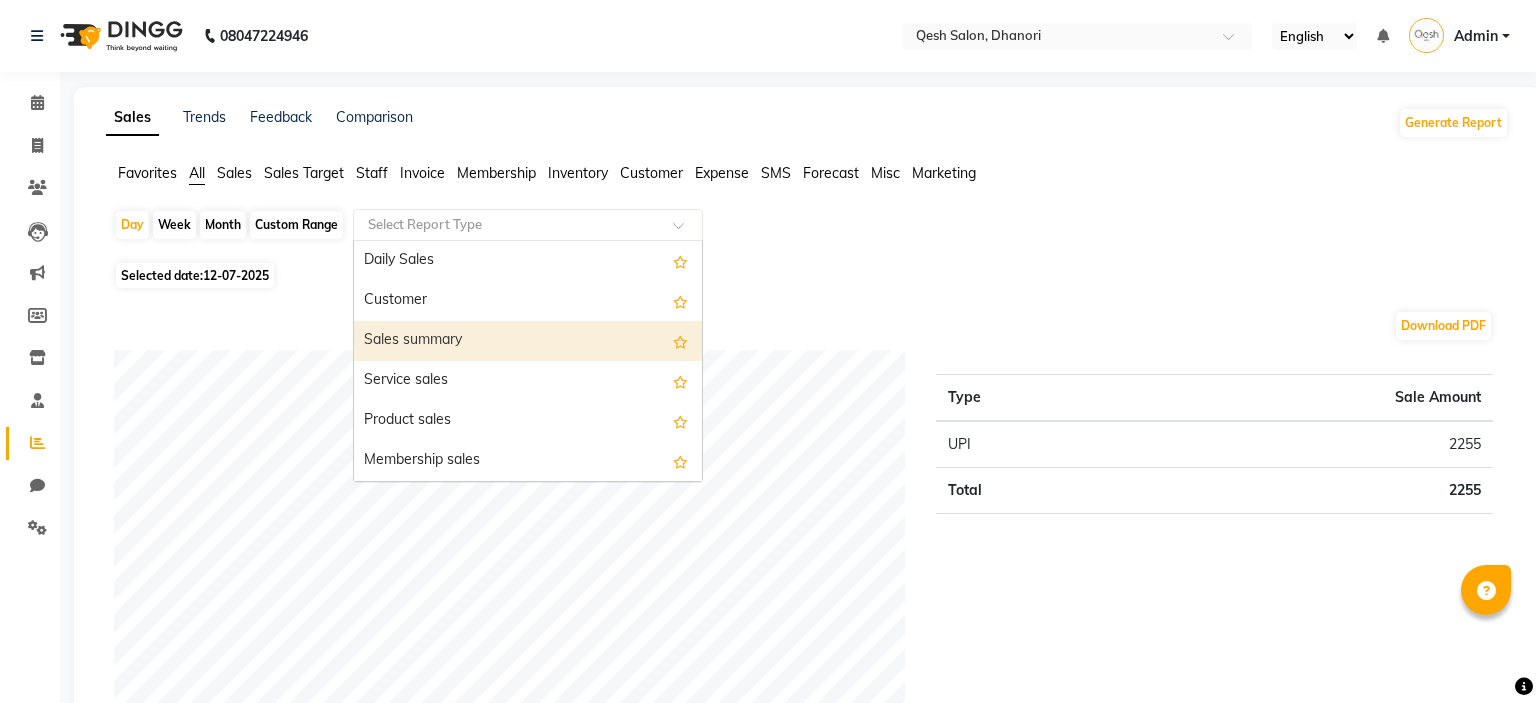 click on "Sales summary" at bounding box center (528, 341) 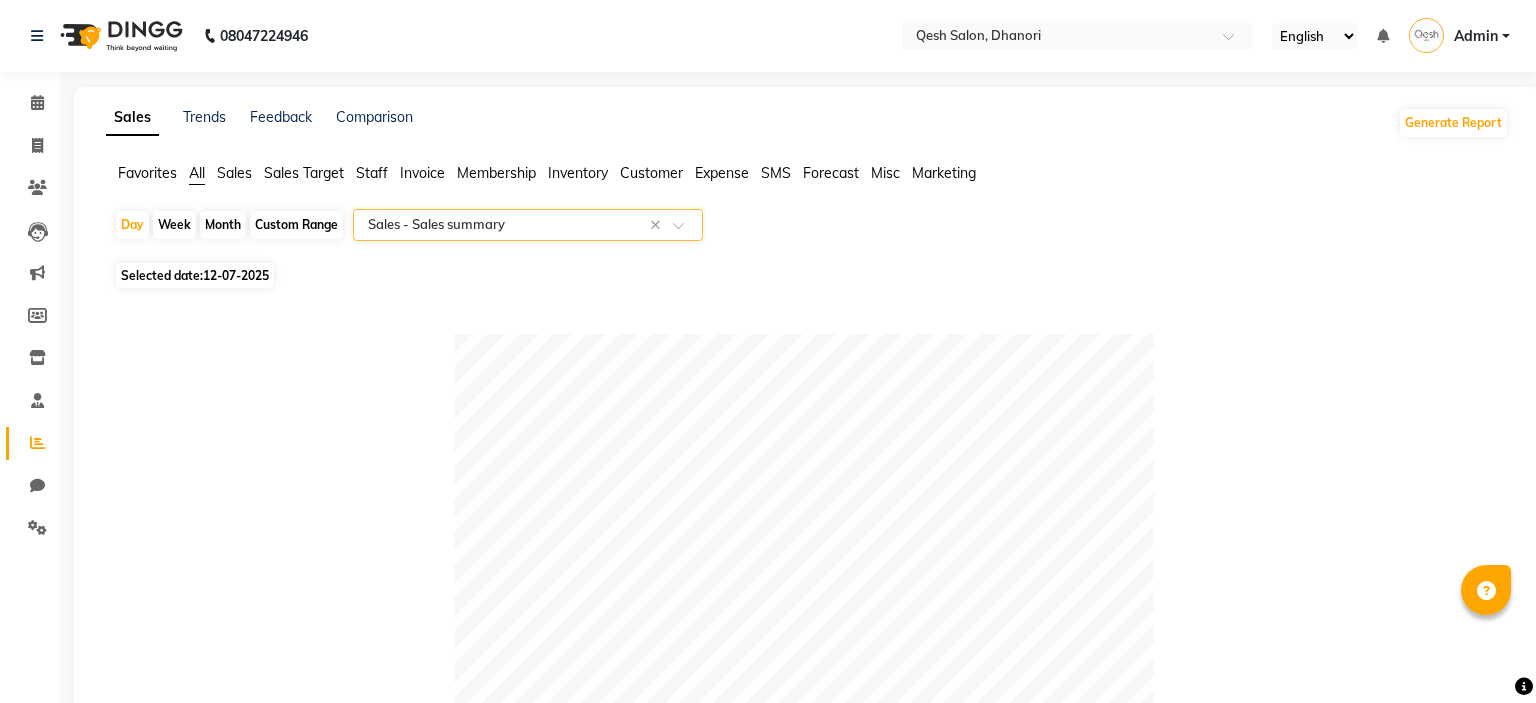 click on "Month" 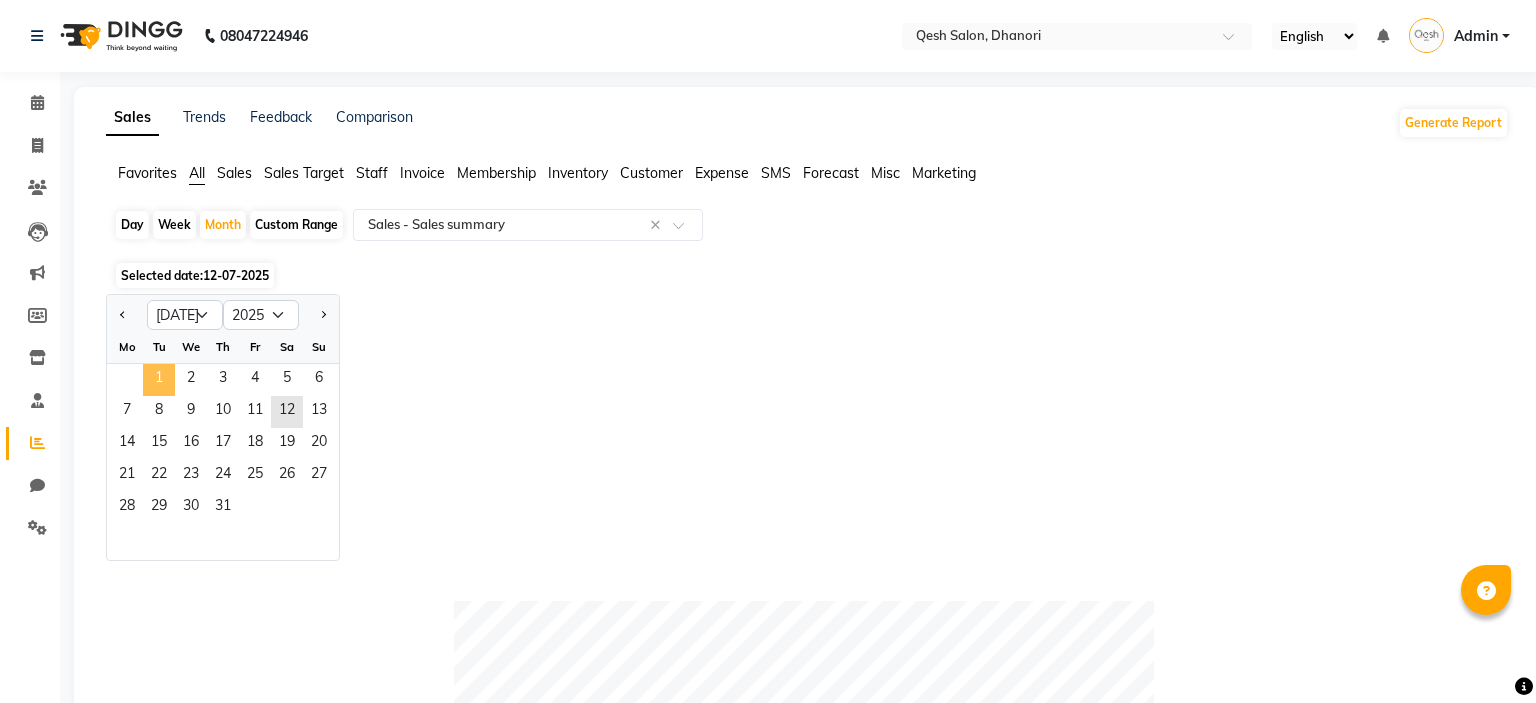click on "1" 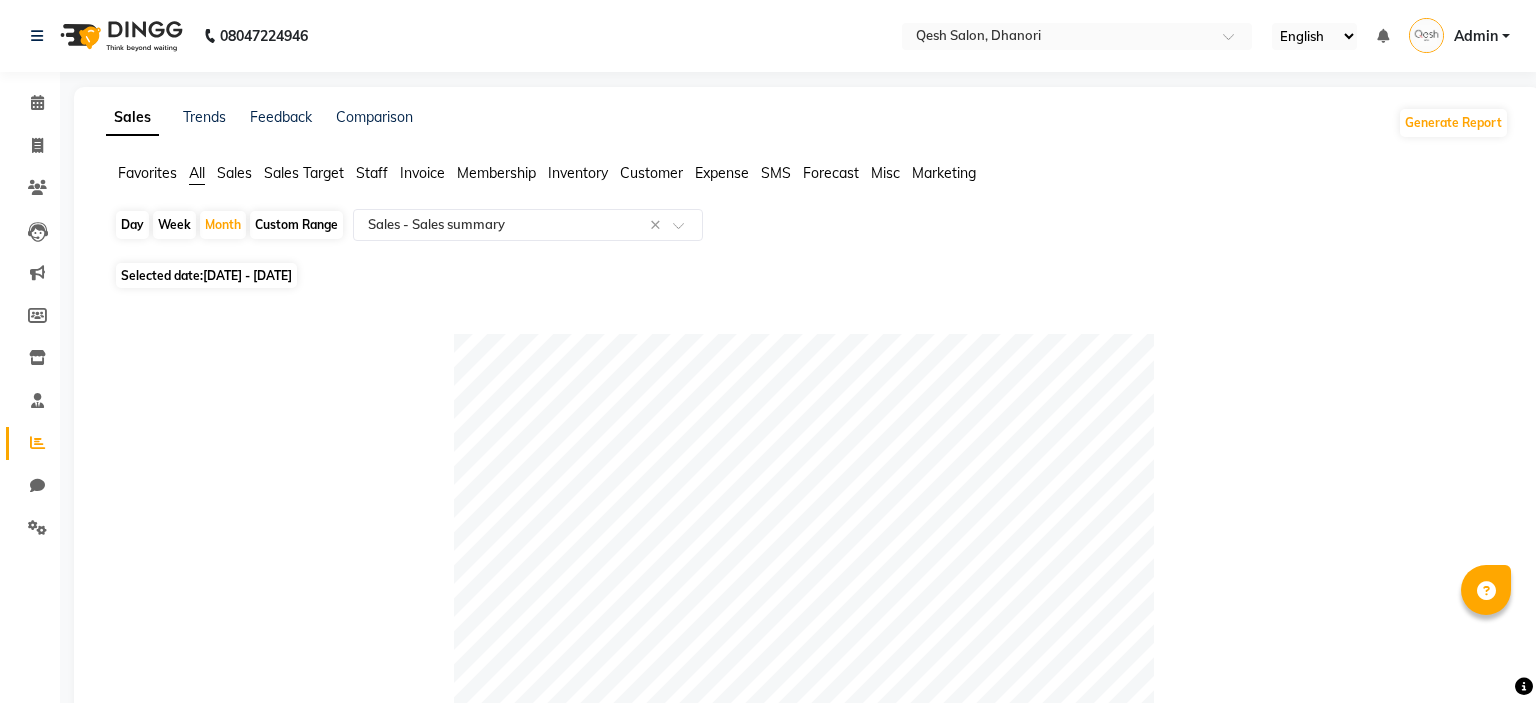 click on "Day   Week   Month   Custom Range  Select Report Type × Sales -  Sales summary ×" 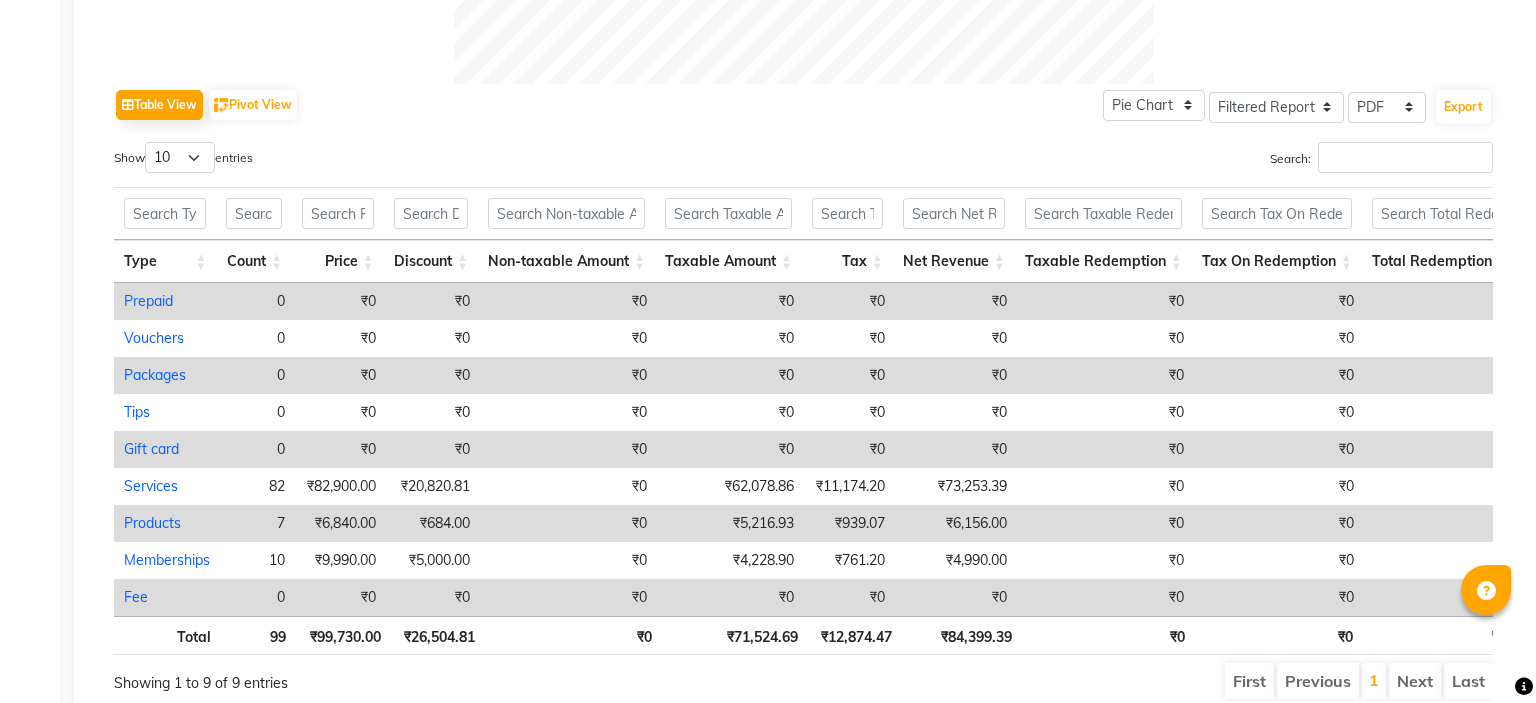 scroll, scrollTop: 1012, scrollLeft: 0, axis: vertical 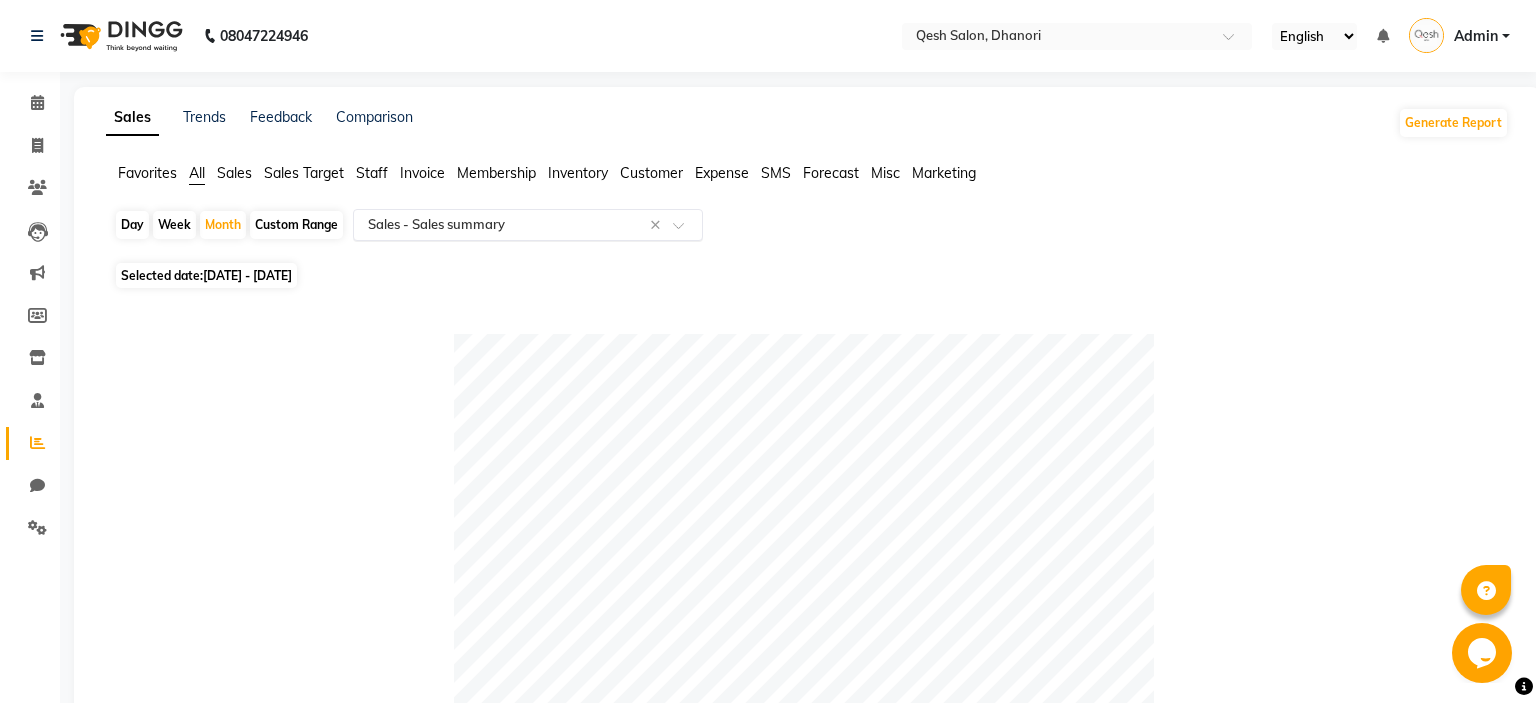 click on "× Sales -  Sales summary" 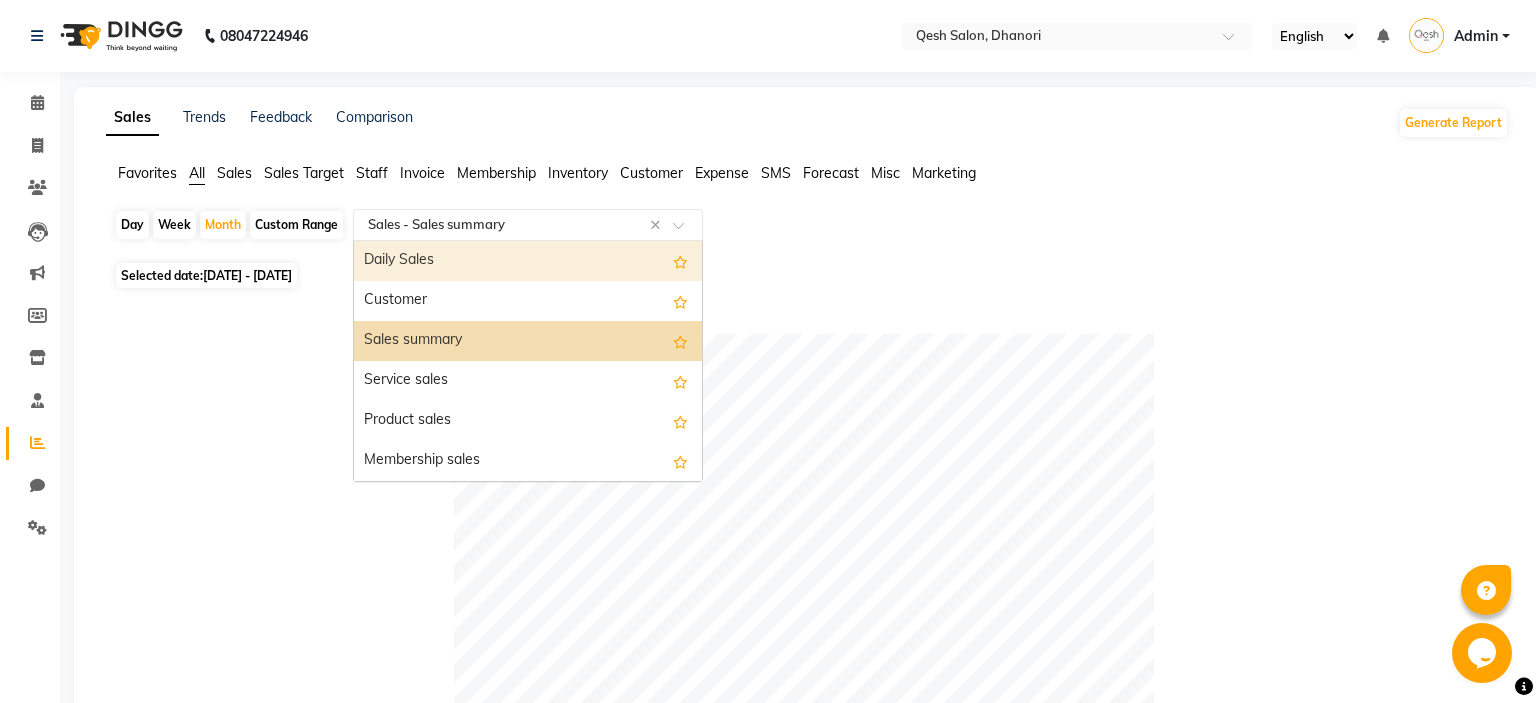 click on "Daily Sales" at bounding box center (528, 261) 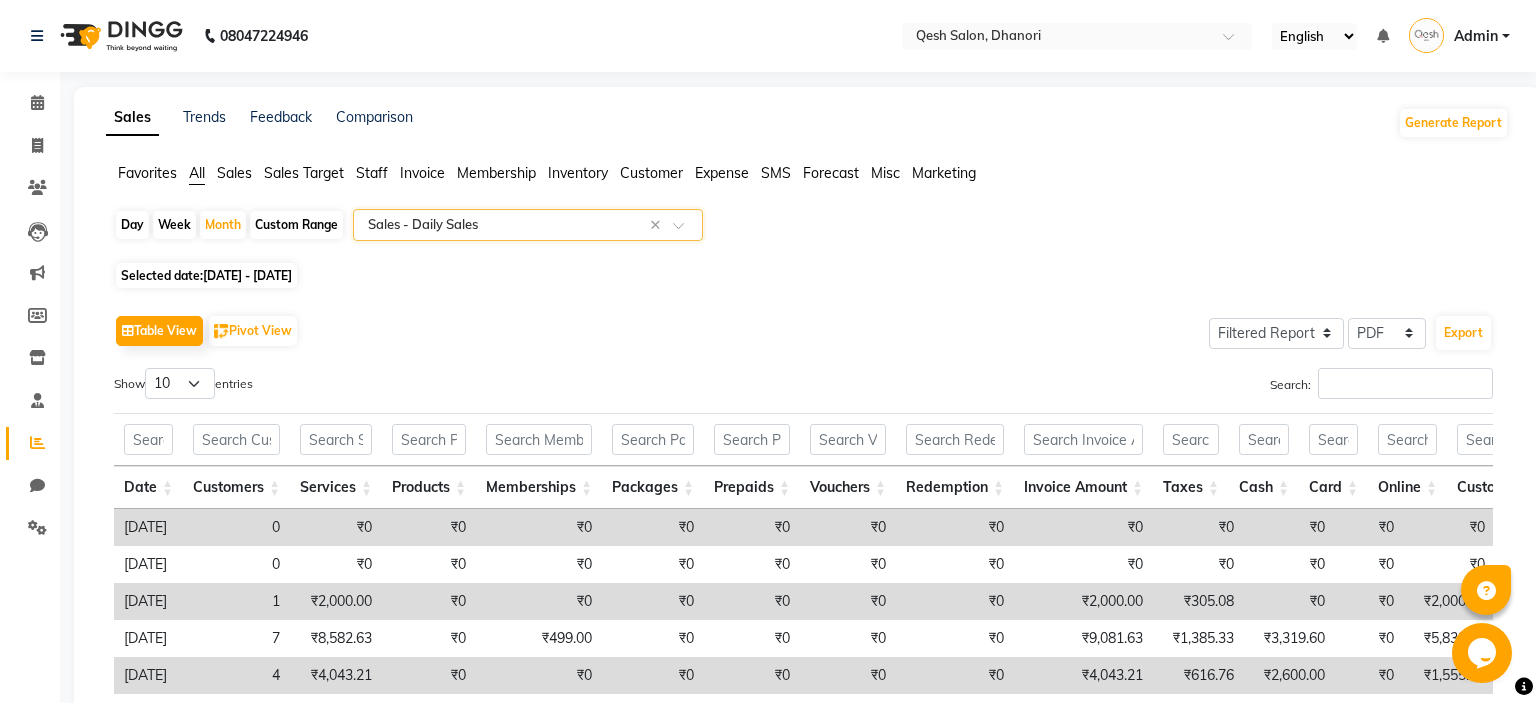 scroll, scrollTop: 324, scrollLeft: 0, axis: vertical 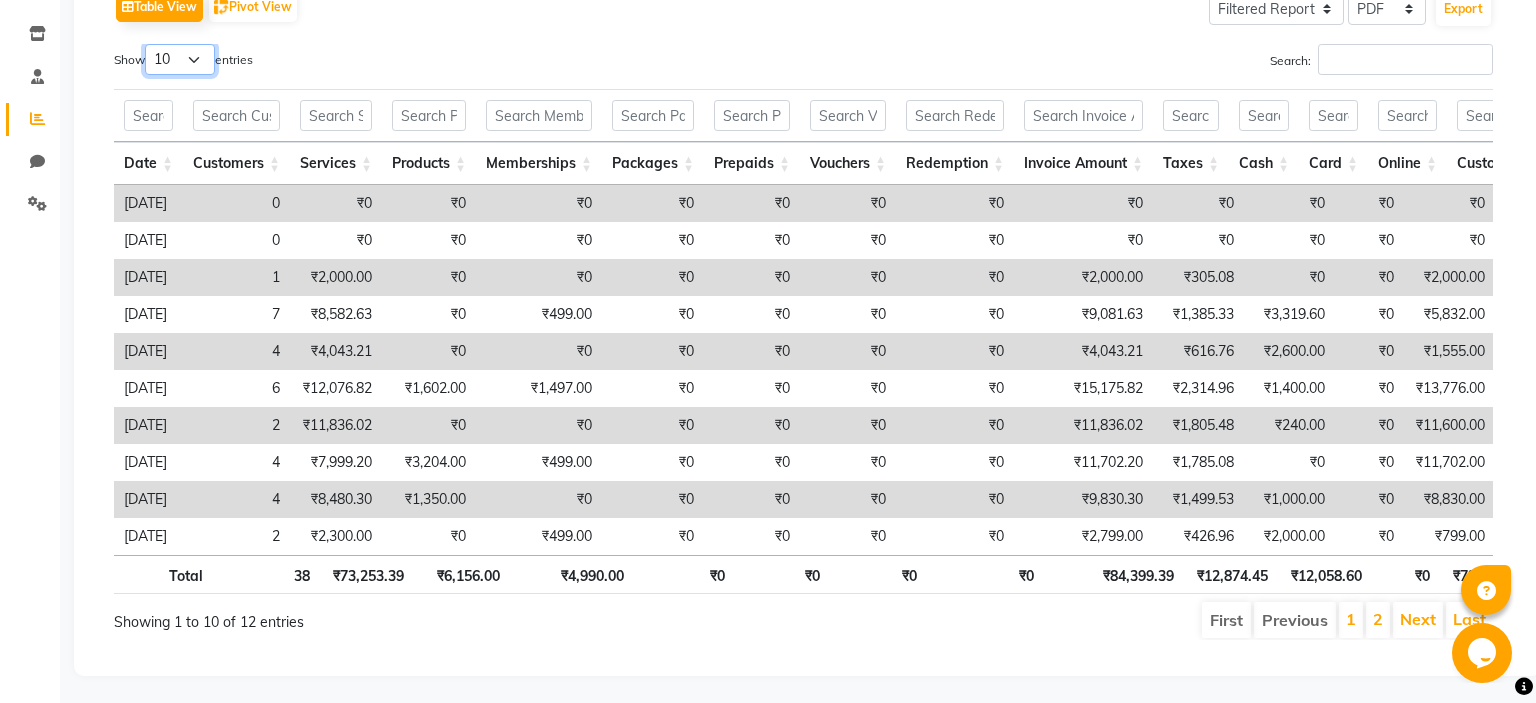 click on "10 25 50 100" at bounding box center (180, 59) 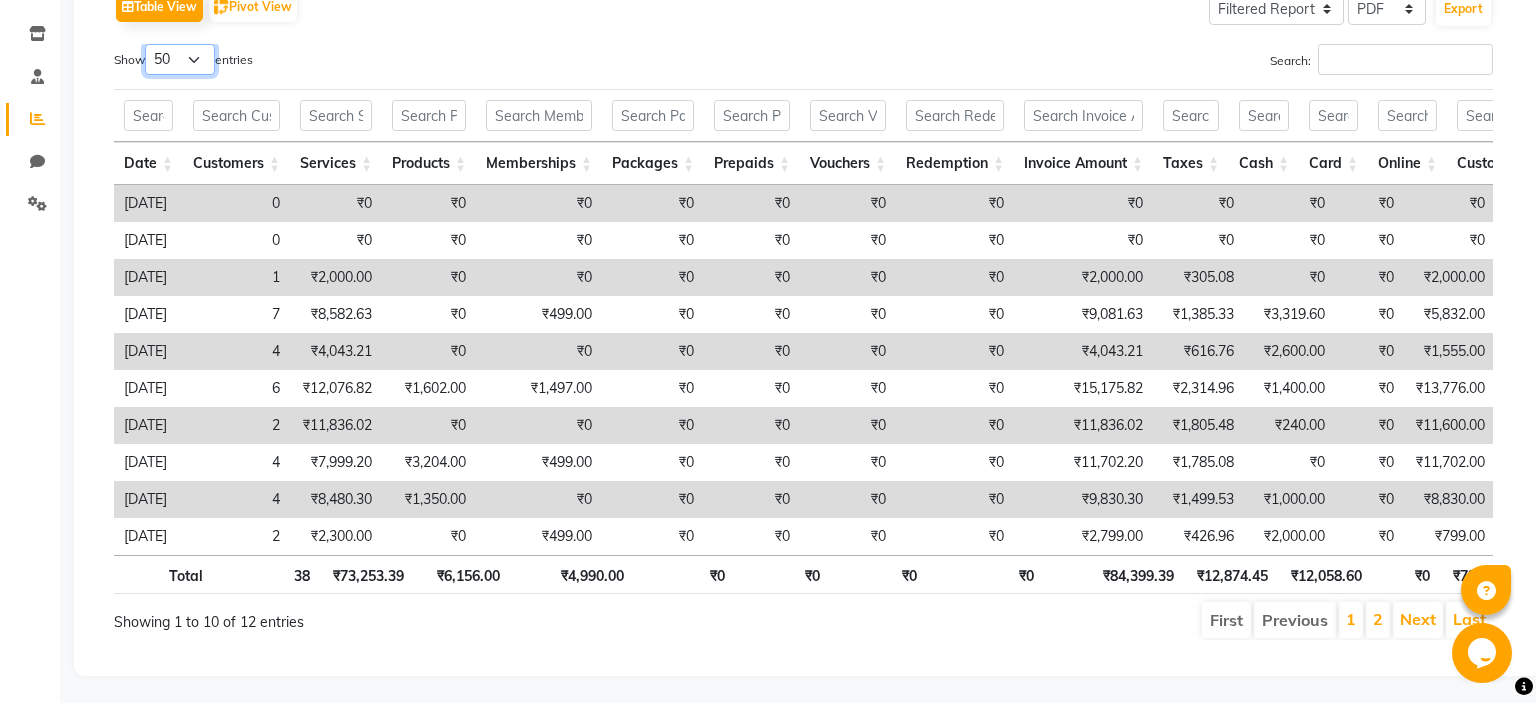 click on "50" at bounding box center (0, 0) 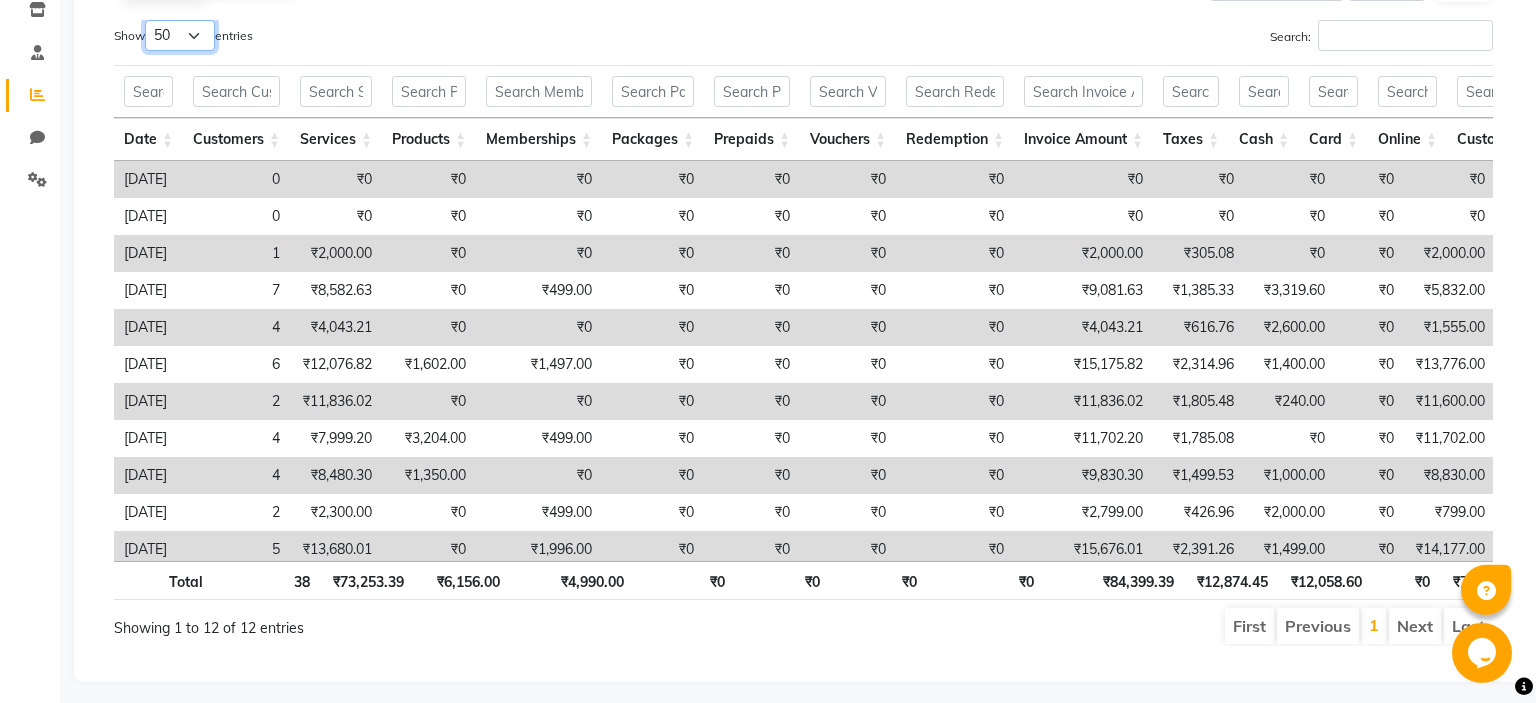 scroll, scrollTop: 354, scrollLeft: 0, axis: vertical 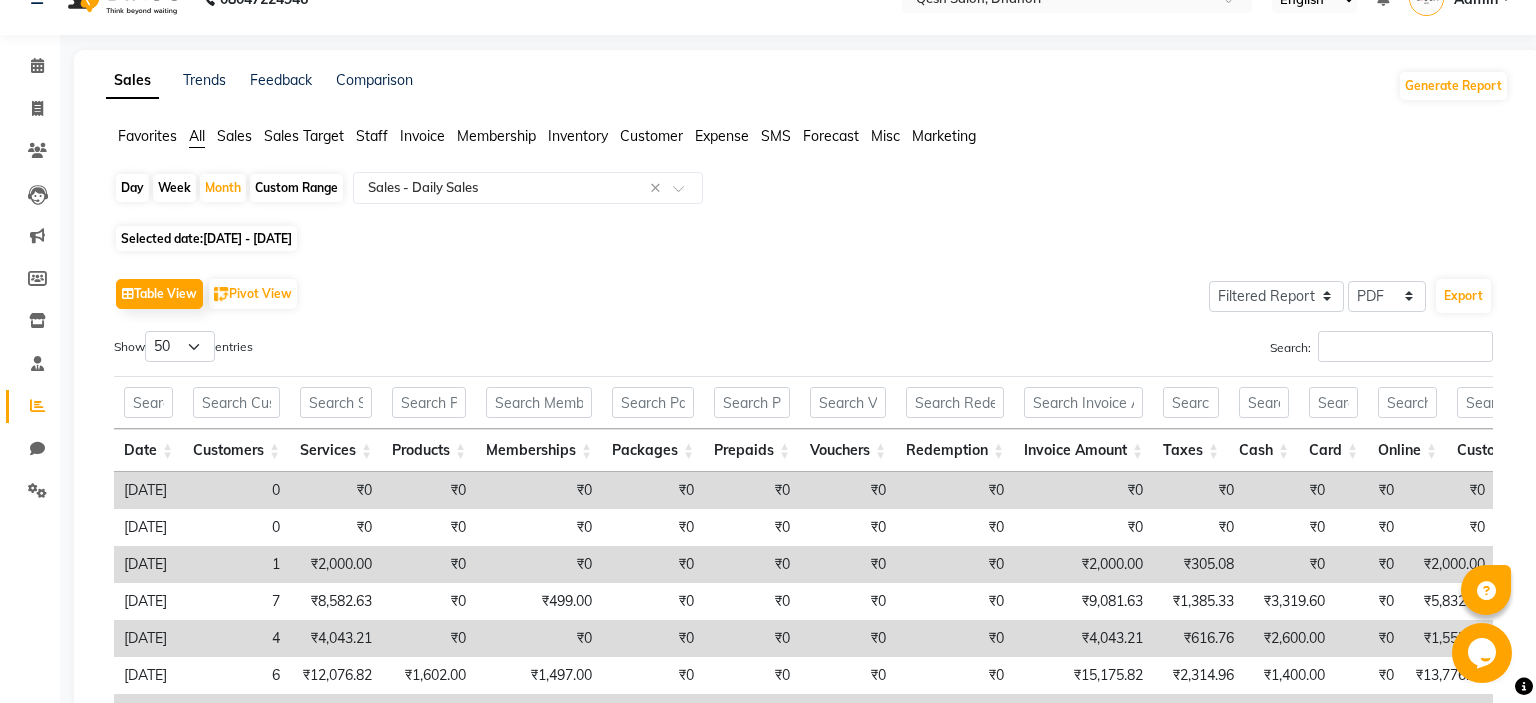 click on "Day   Week   Month   Custom Range  Select Report Type × Sales -  Daily Sales × Selected date:  [DATE] - [DATE]   Table View   Pivot View  Select Full Report Filtered Report Select CSV PDF  Export  Show  10 25 50 100  entries Search: Date Customers Services Products Memberships Packages Prepaids Vouchers Redemption Invoice Amount Taxes Cash Card Online Custom Total Collection Total Sale Ex. Redemption Excess Amount Due Received Actual Due Due As On [DATE] Expense Cash Expense Online Total Sale Ex. Expenses Opening Cash Closing / [PERSON_NAME] Cash Added To Wallet Invoice Refund Advance Refund Date Customers Services Products Memberships Packages Prepaids Vouchers Redemption Invoice Amount Taxes Cash Card Online Custom Total Collection Total Sale Ex. Redemption Excess Amount Due Received Actual Due Due As On [DATE] Expense Cash Expense Online Total Sale Ex. Expenses Opening Cash Closing / [PERSON_NAME] Cash Added To Wallet Invoice Refund Advance Refund Total 38 ₹73,253.39 ₹6,156.00 ₹4,990.00 ₹0 ₹0 ₹0 0 0" 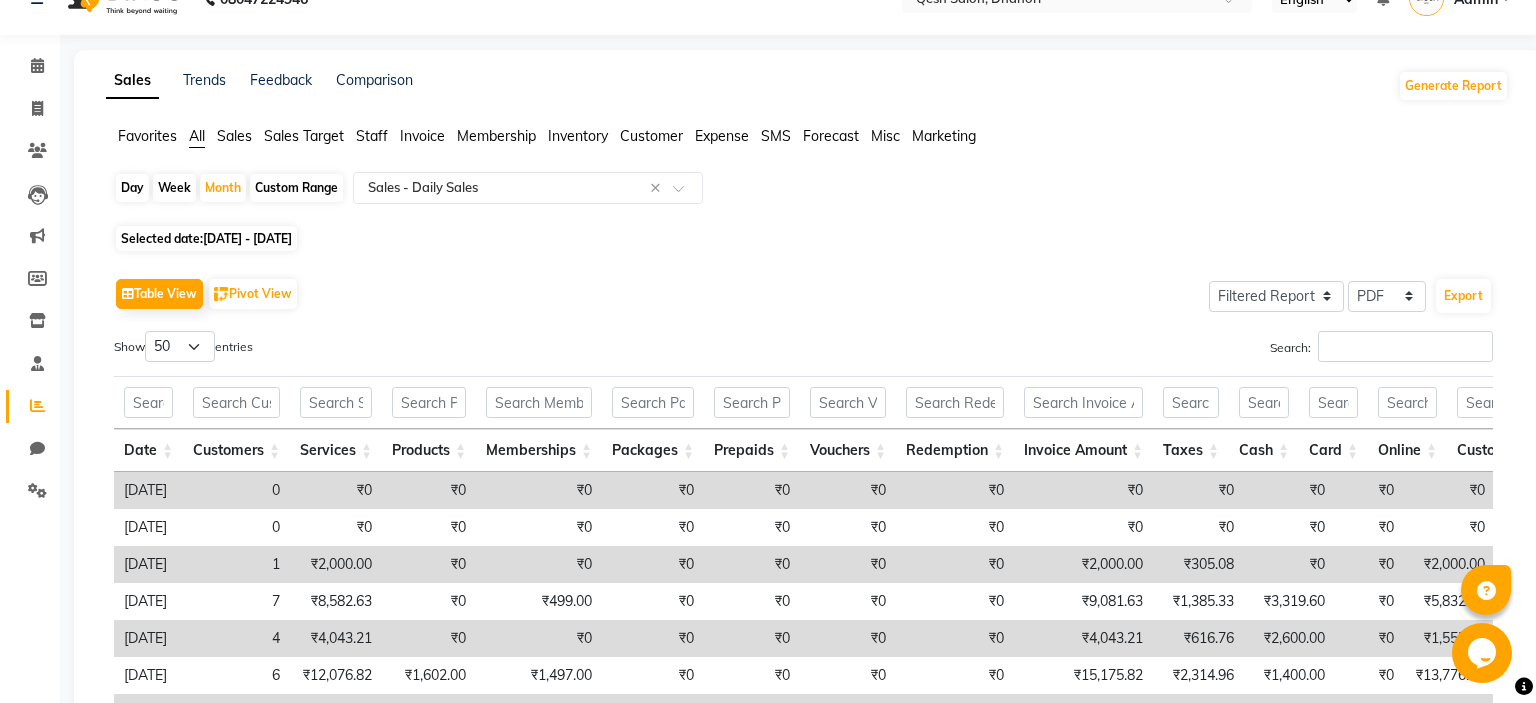 click on "[DATE] - [DATE]" 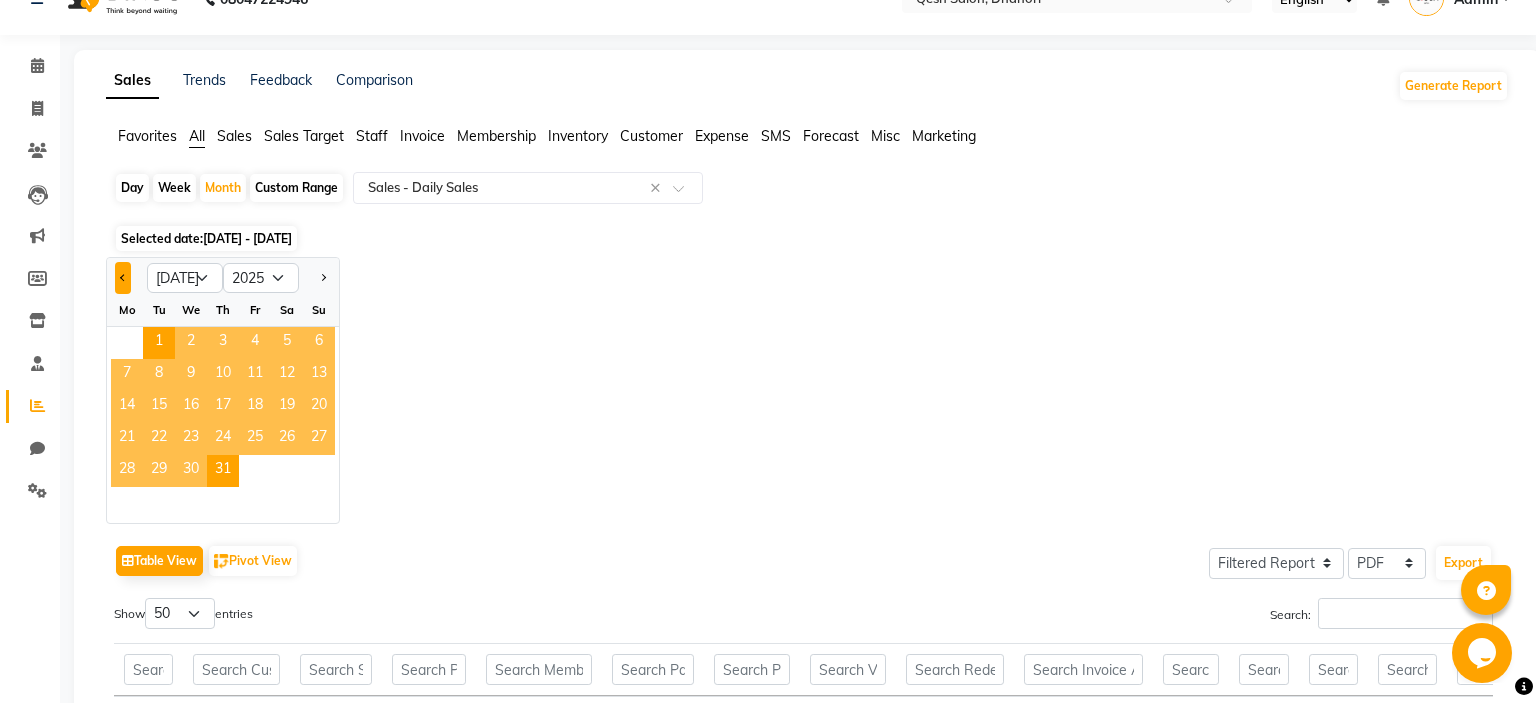 click 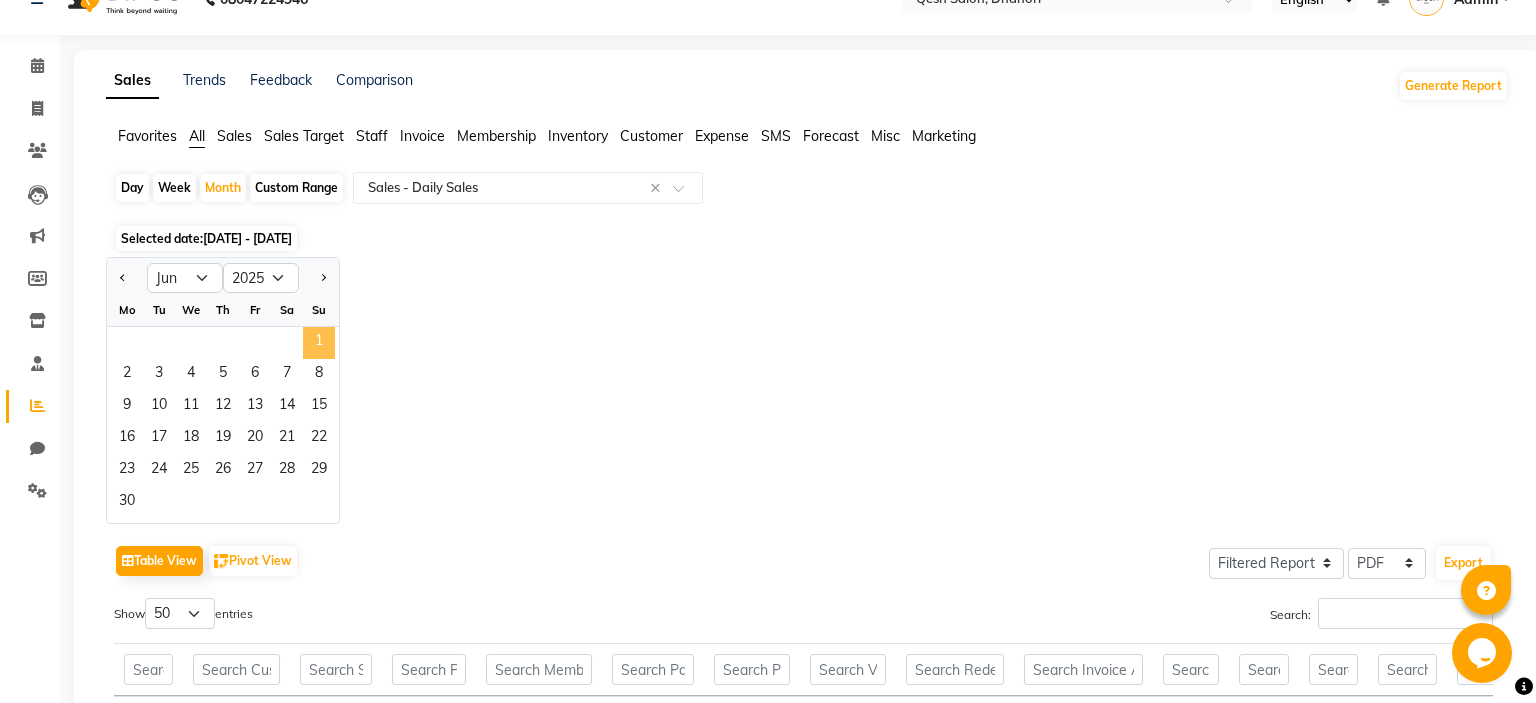 click on "1" 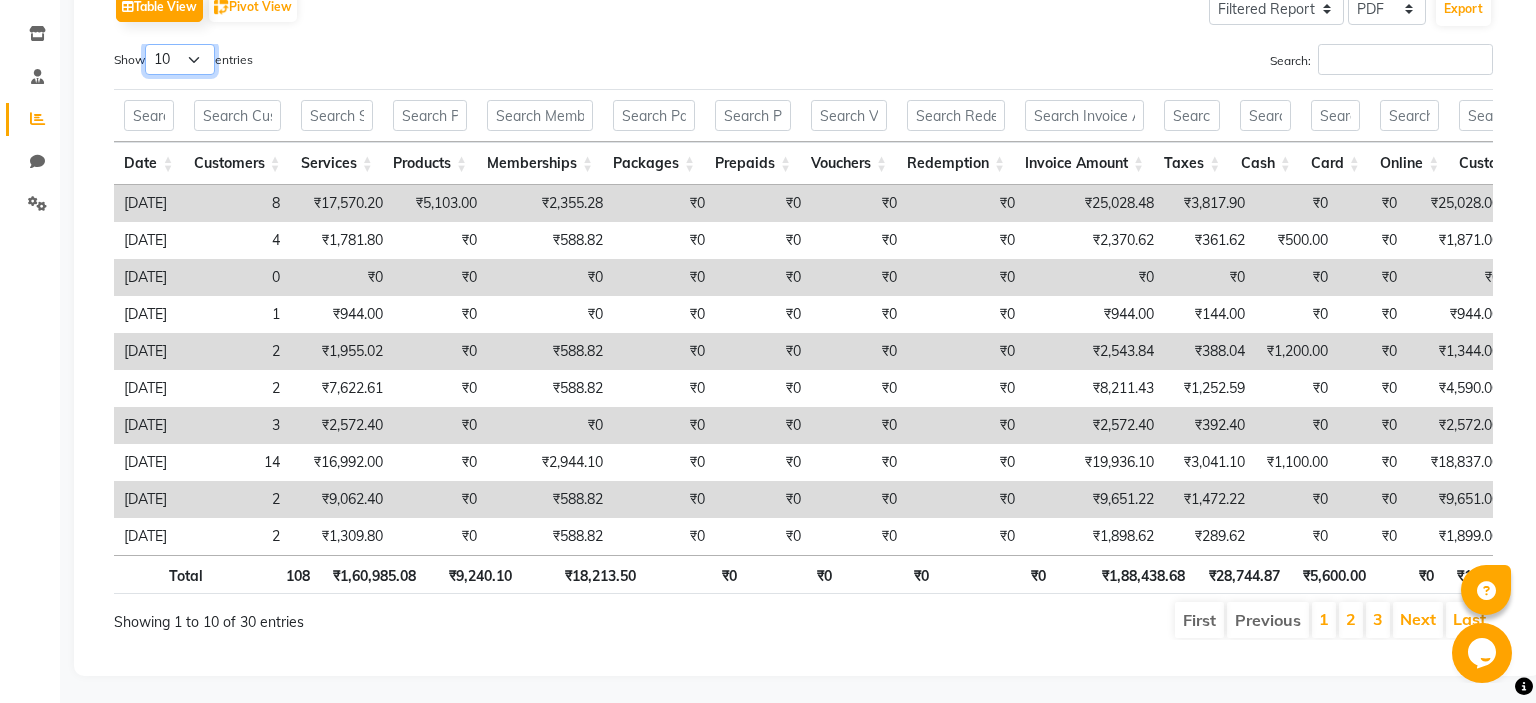 click on "10 25 50 100" at bounding box center [180, 59] 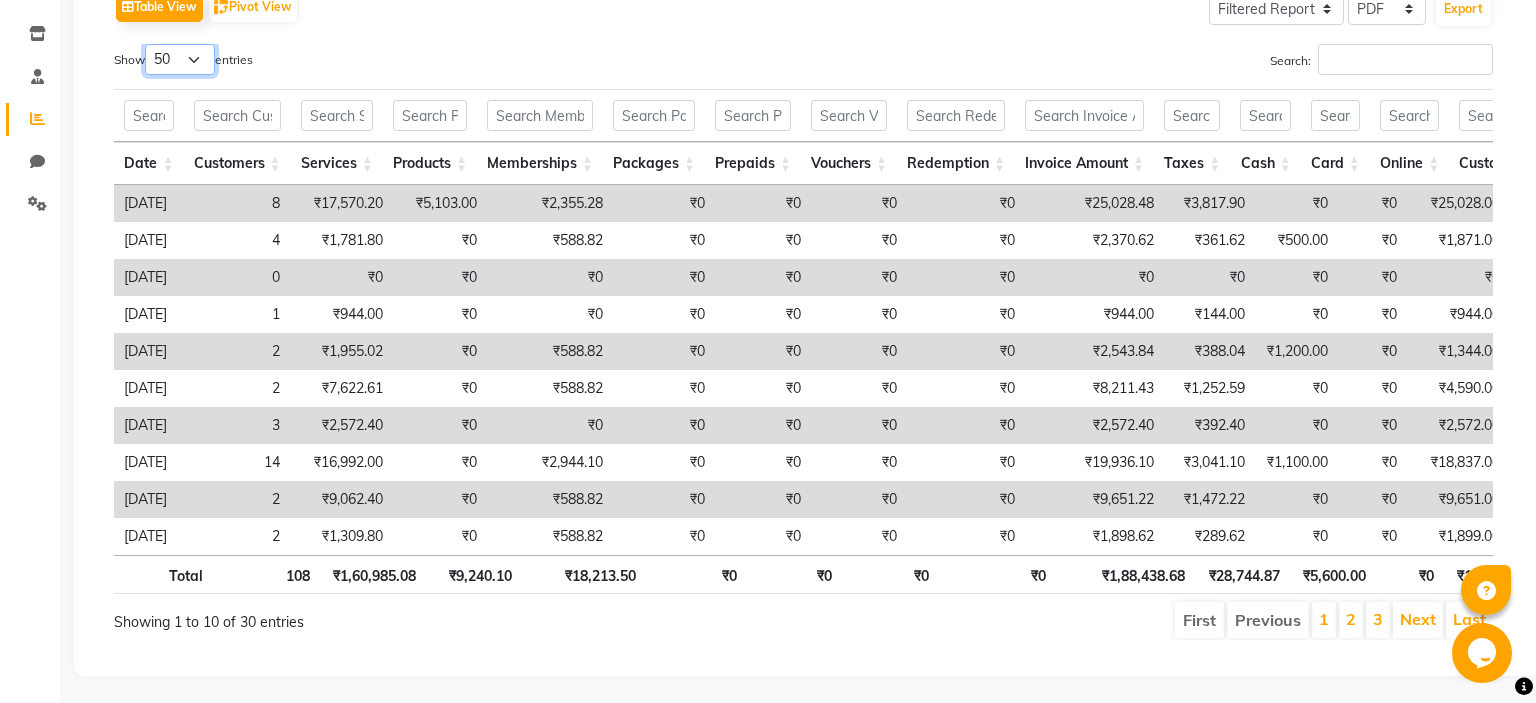 click on "50" at bounding box center [0, 0] 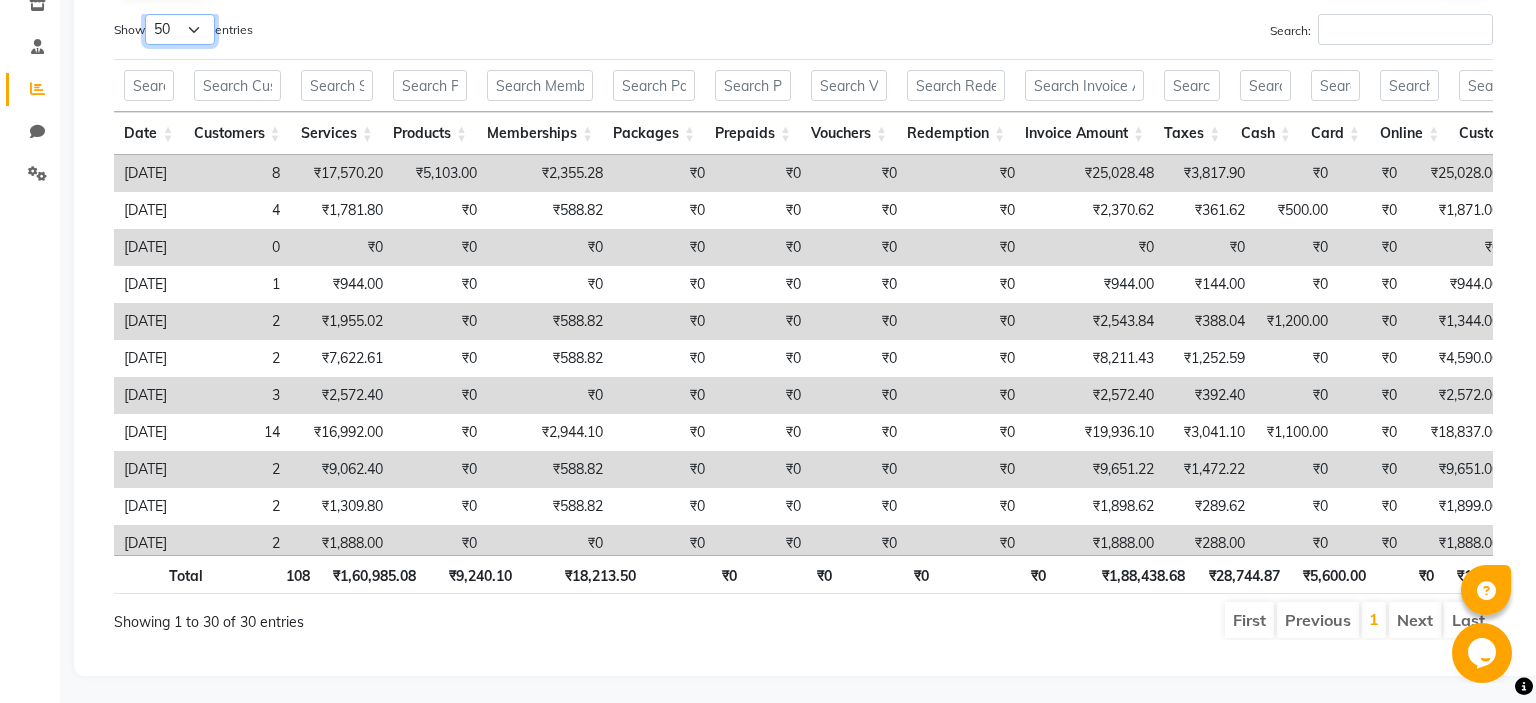 scroll, scrollTop: 37, scrollLeft: 0, axis: vertical 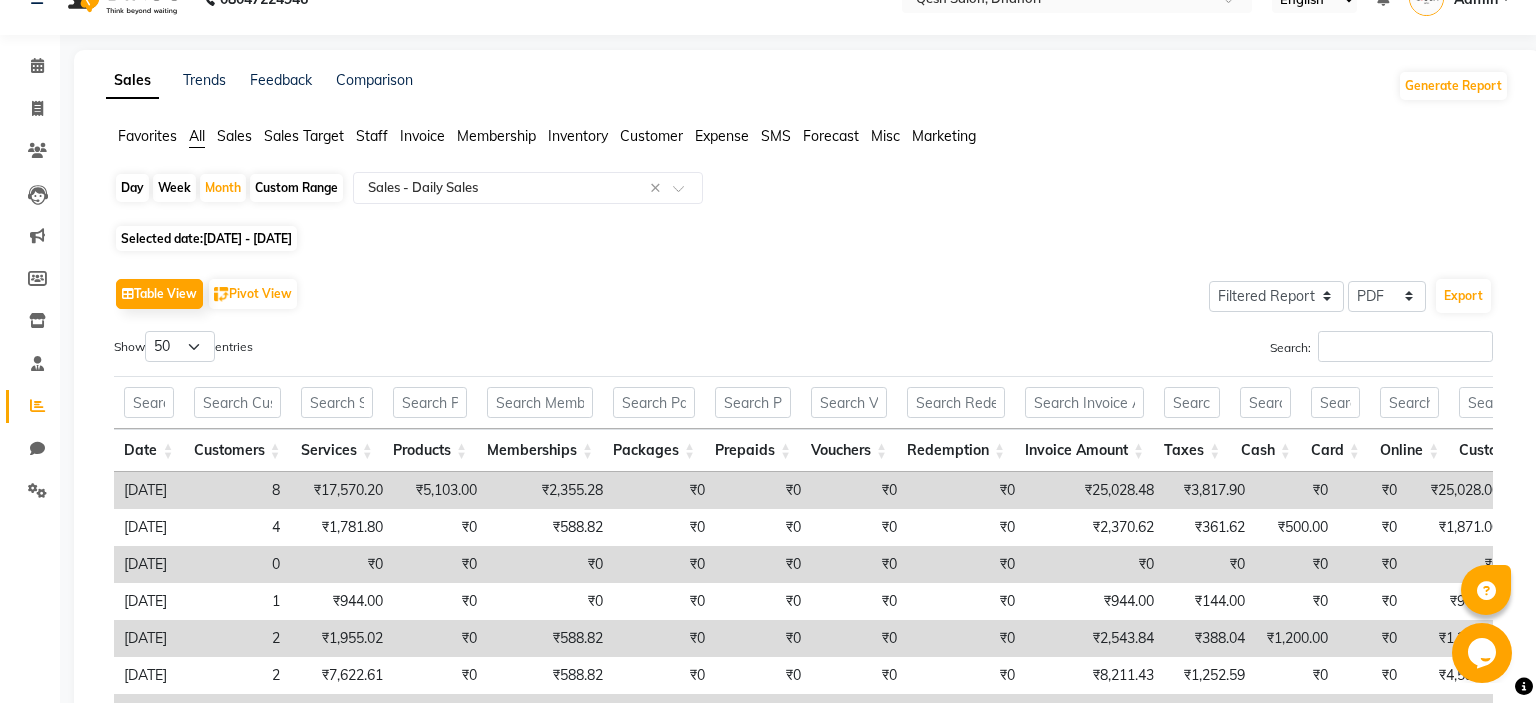 click on "Table View   Pivot View  Select Full Report Filtered Report Select CSV PDF  Export" 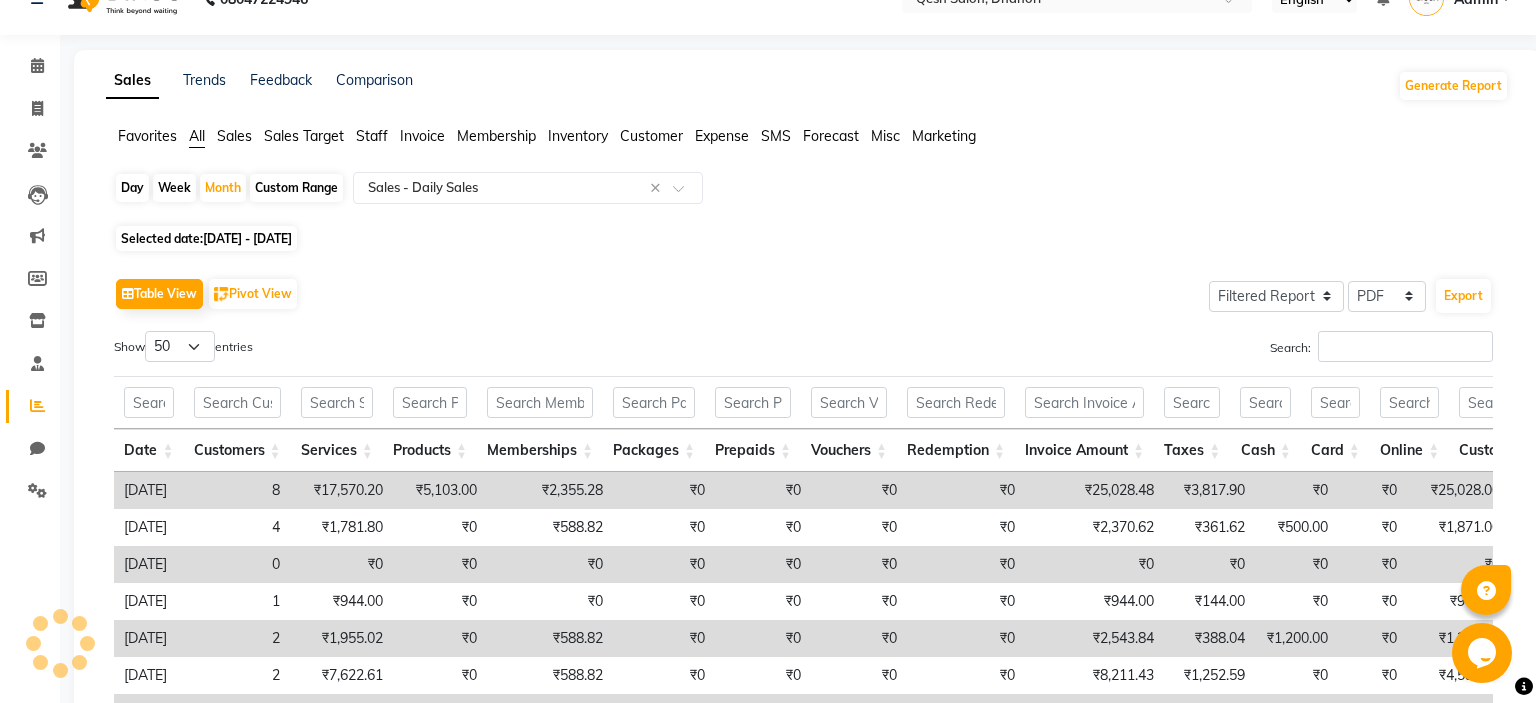scroll, scrollTop: 354, scrollLeft: 0, axis: vertical 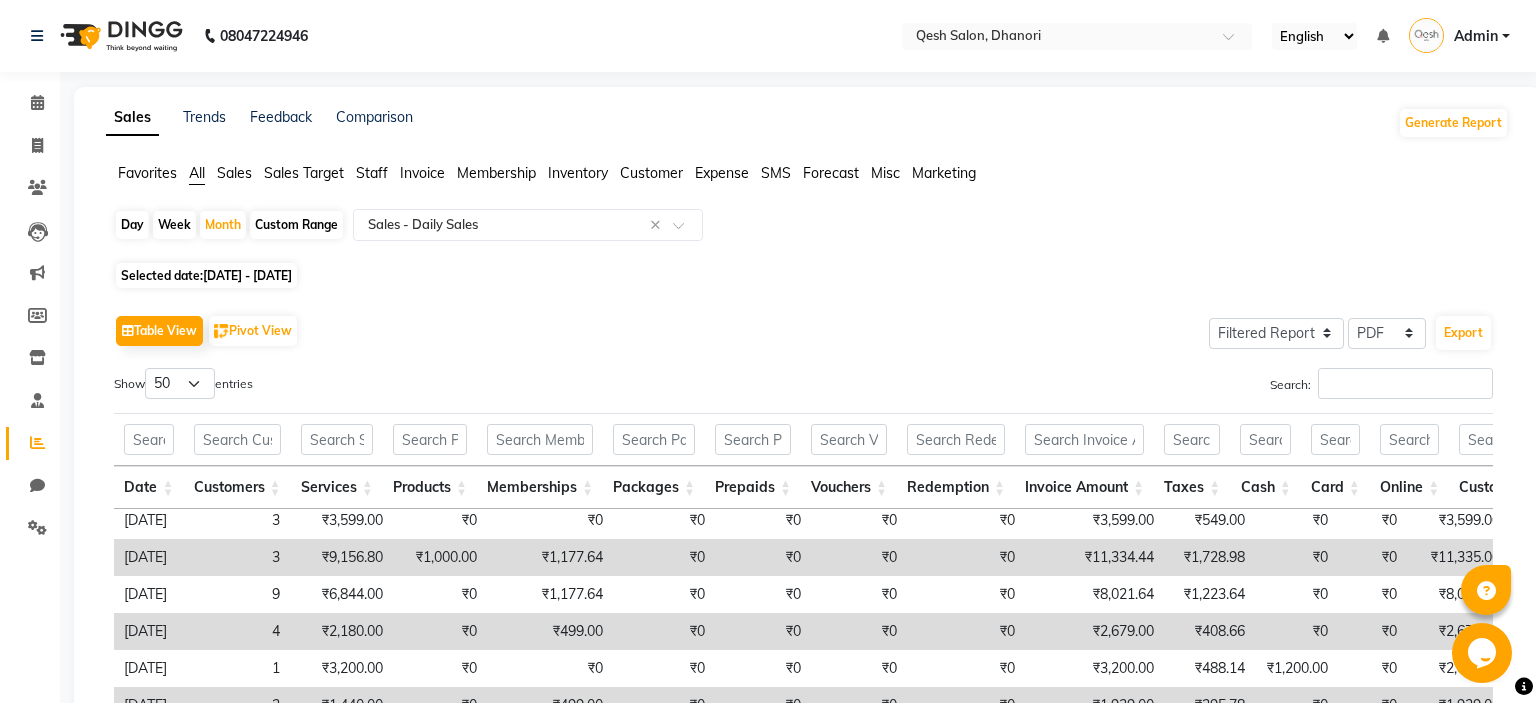 click on "Selected date:  [DATE] - [DATE]" 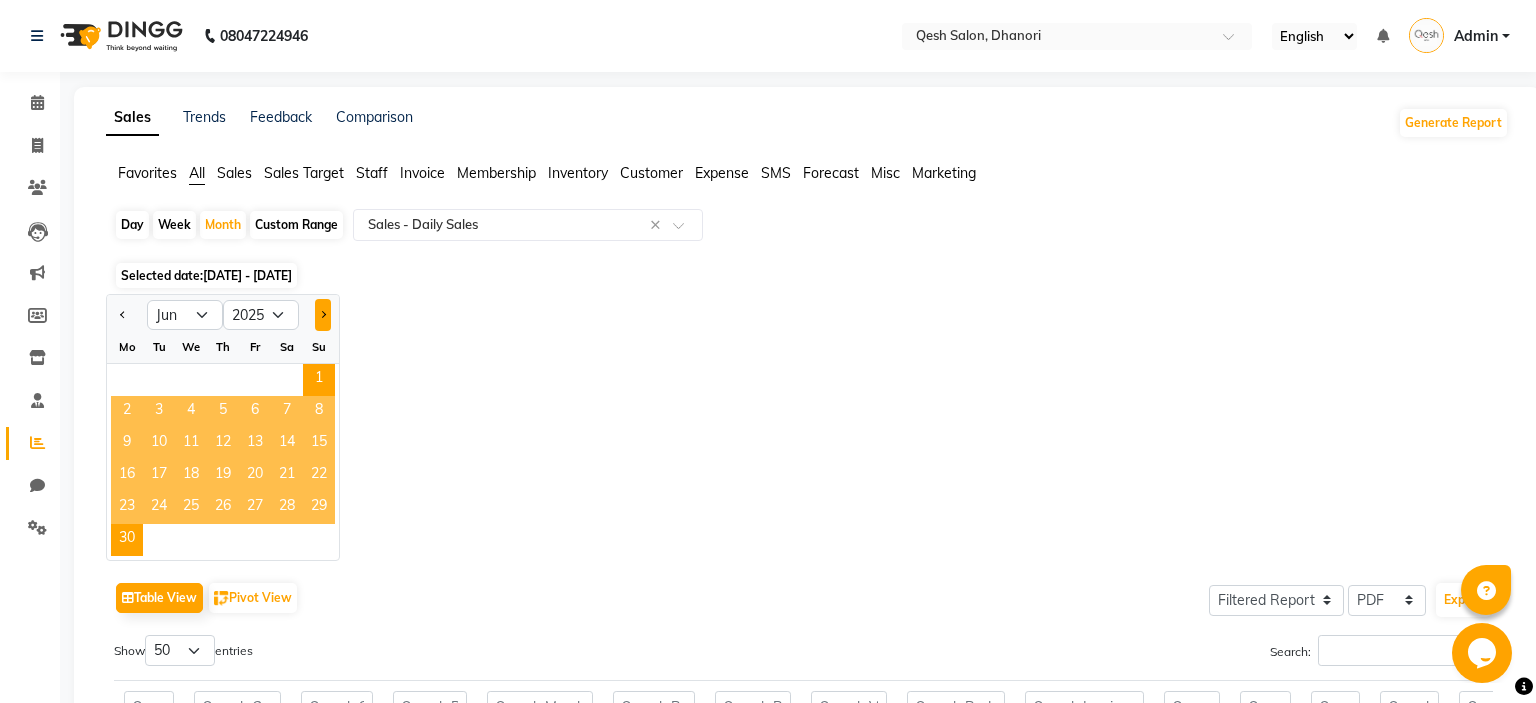 click 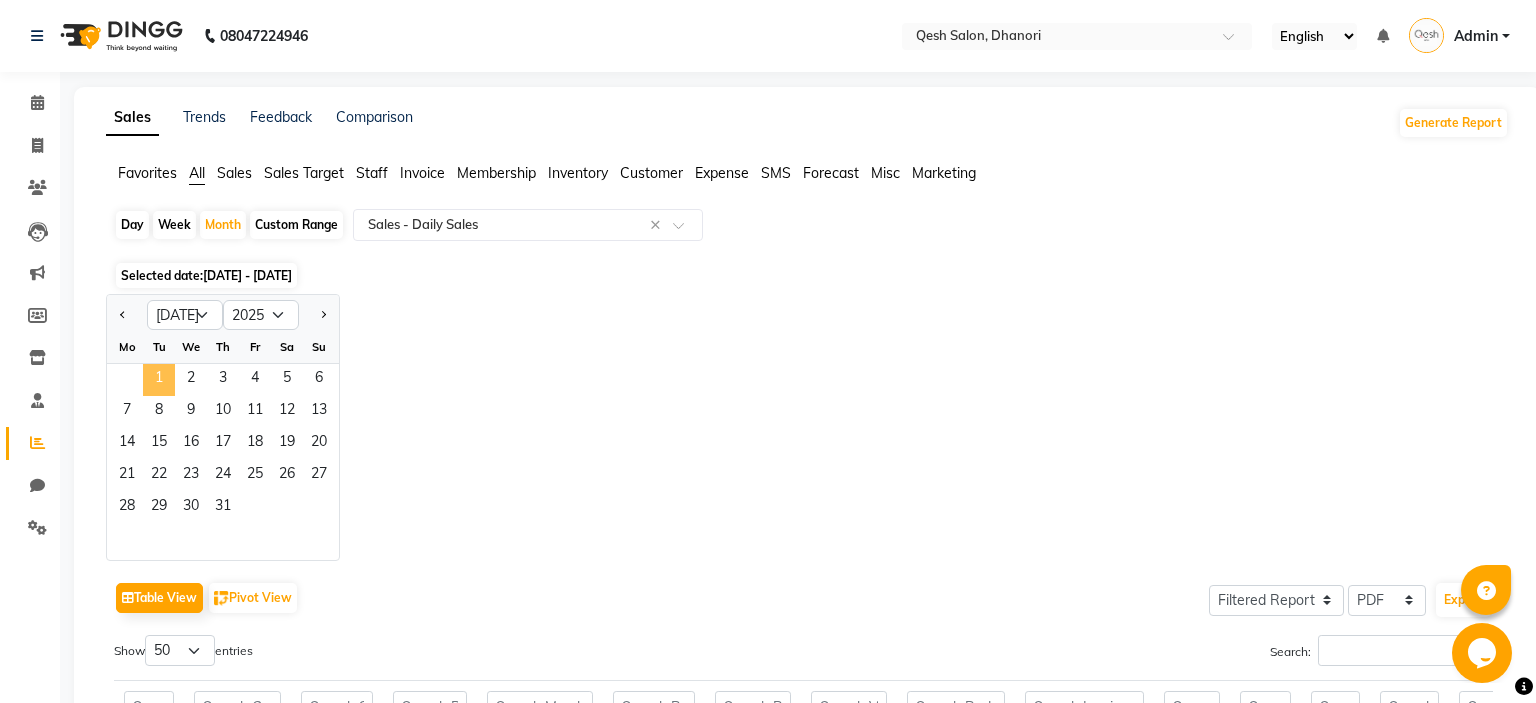 click on "1" 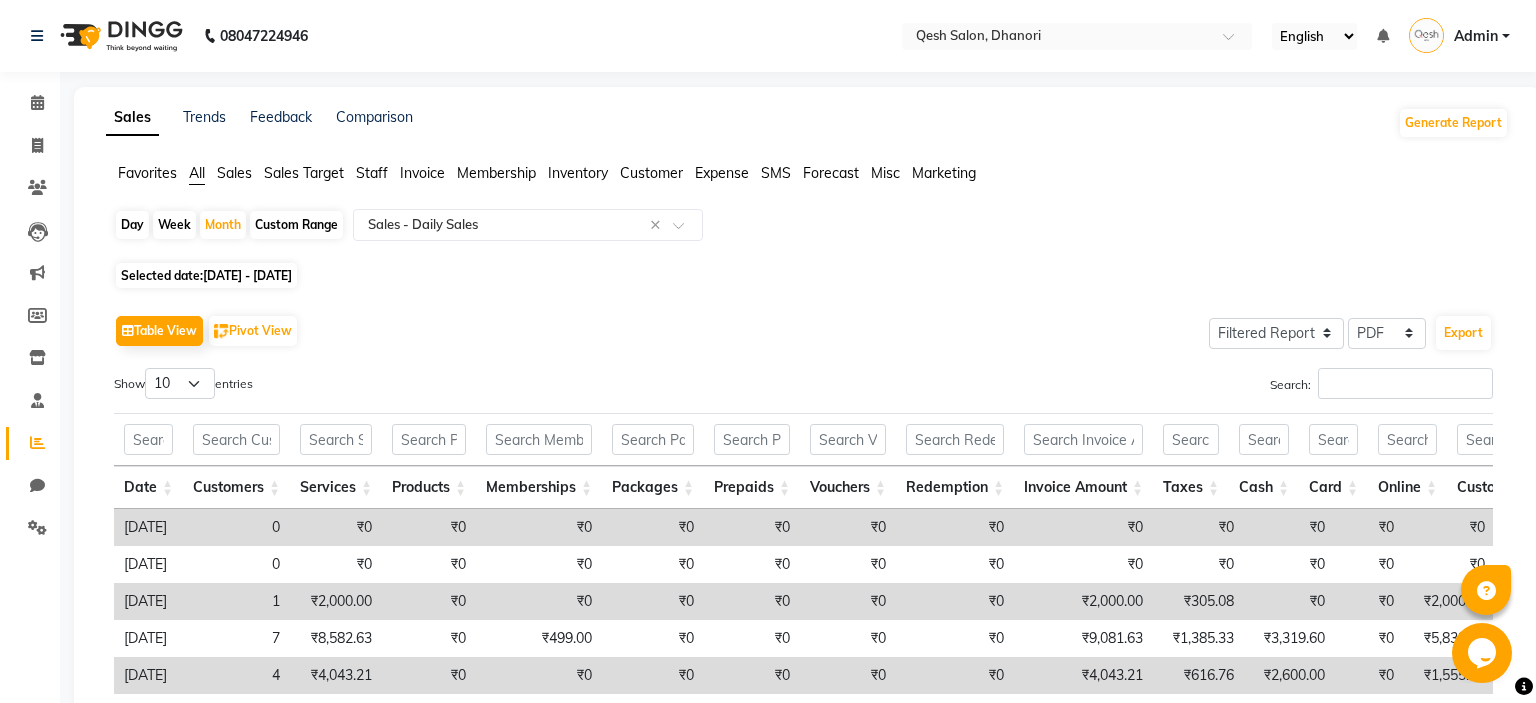 click on "Day   Week   Month   Custom Range  Select Report Type × Sales -  Daily Sales × Selected date:  [DATE] - [DATE]   Table View   Pivot View  Select Full Report Filtered Report Select CSV PDF  Export  Show  10 25 50 100  entries Search: Date Customers Services Products Memberships Packages Prepaids Vouchers Redemption Invoice Amount Taxes Cash Card Online Custom Total Collection Total Sale Ex. Redemption Excess Amount Due Received Actual Due Due As On [DATE] Expense Cash Expense Online Total Sale Ex. Expenses Opening Cash Closing / [PERSON_NAME] Cash Added To Wallet Invoice Refund Advance Refund Date Customers Services Products Memberships Packages Prepaids Vouchers Redemption Invoice Amount Taxes Cash Card Online Custom Total Collection Total Sale Ex. Redemption Excess Amount Due Received Actual Due Due As On [DATE] Expense Cash Expense Online Total Sale Ex. Expenses Opening Cash Closing / [PERSON_NAME] Cash Added To Wallet Invoice Refund Advance Refund Total 38 ₹73,253.39 ₹6,156.00 ₹4,990.00 ₹0 ₹0 ₹0 0 0" 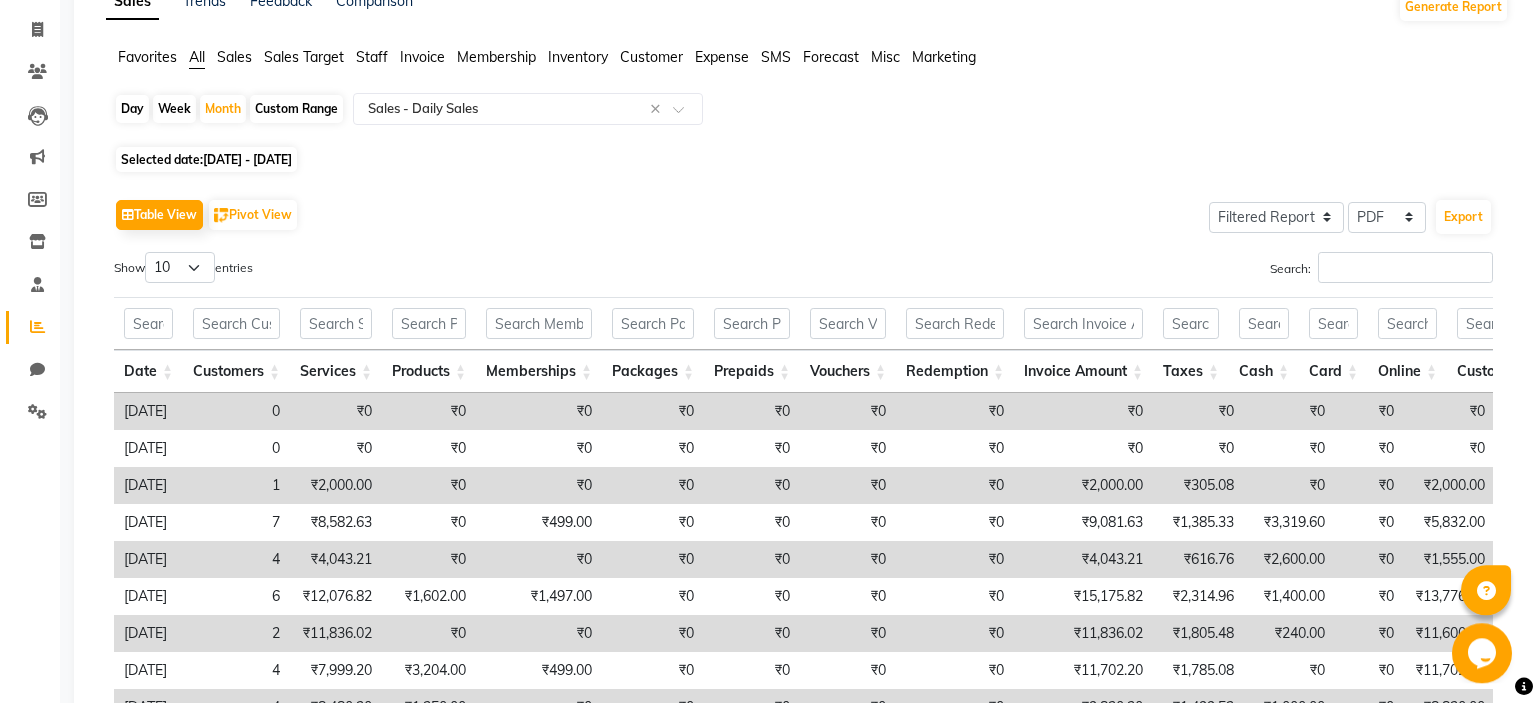 scroll, scrollTop: 113, scrollLeft: 0, axis: vertical 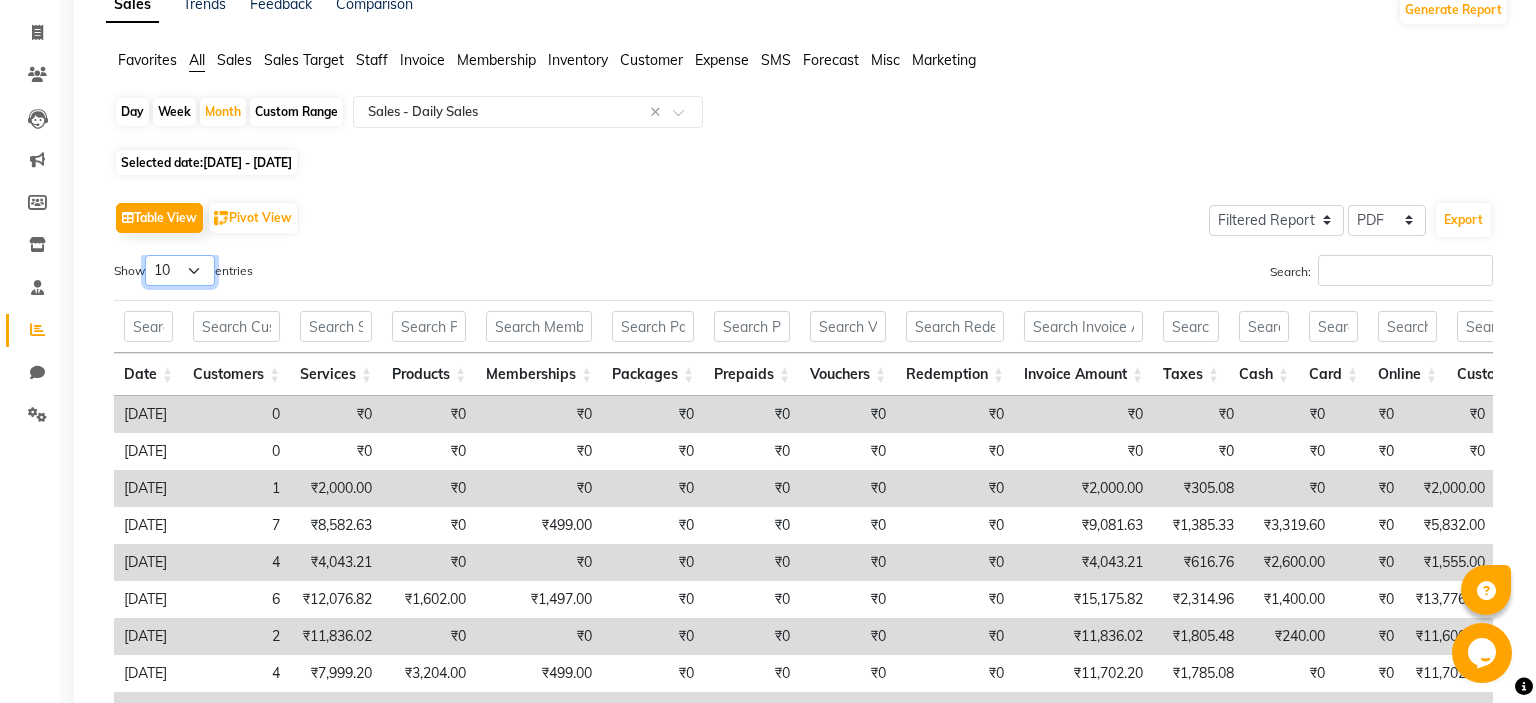 click on "10 25 50 100" at bounding box center [180, 270] 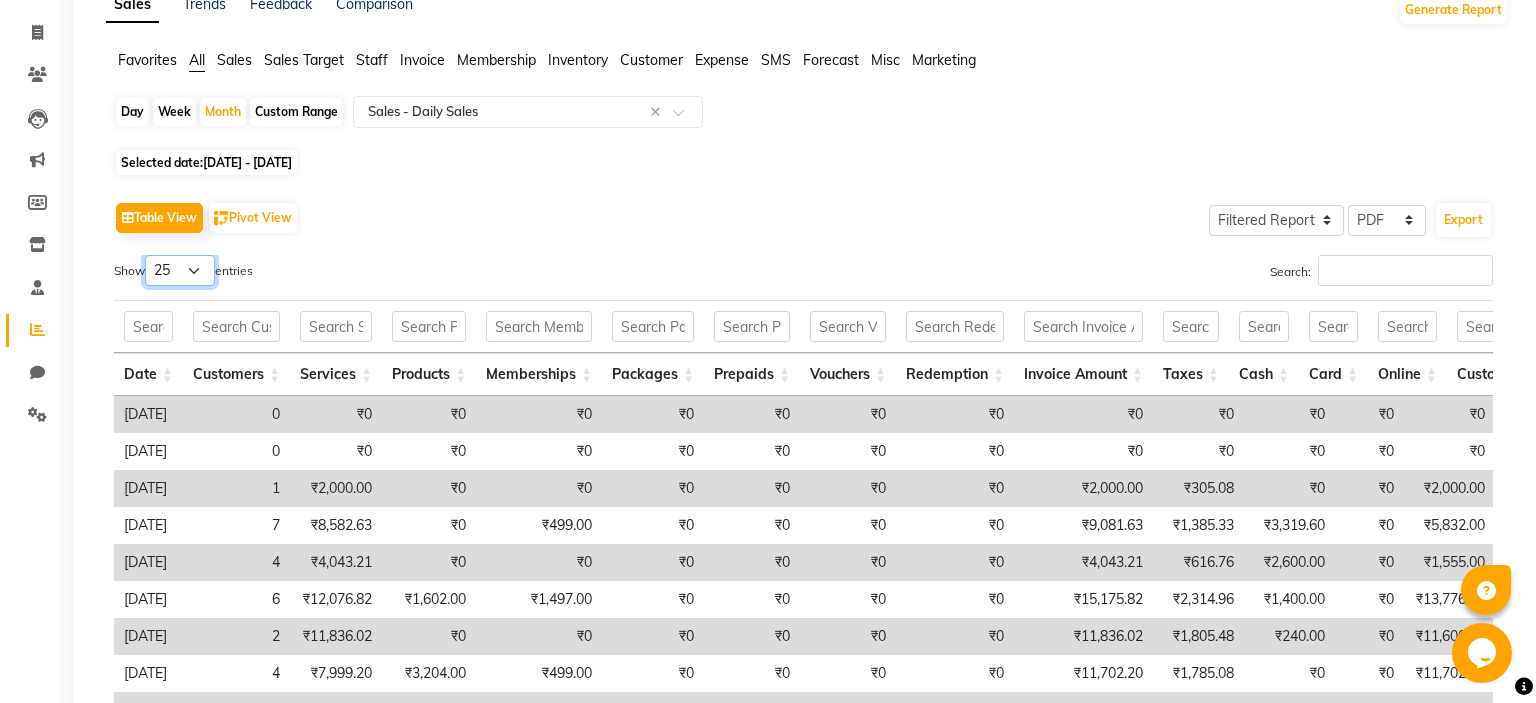 click on "25" at bounding box center [0, 0] 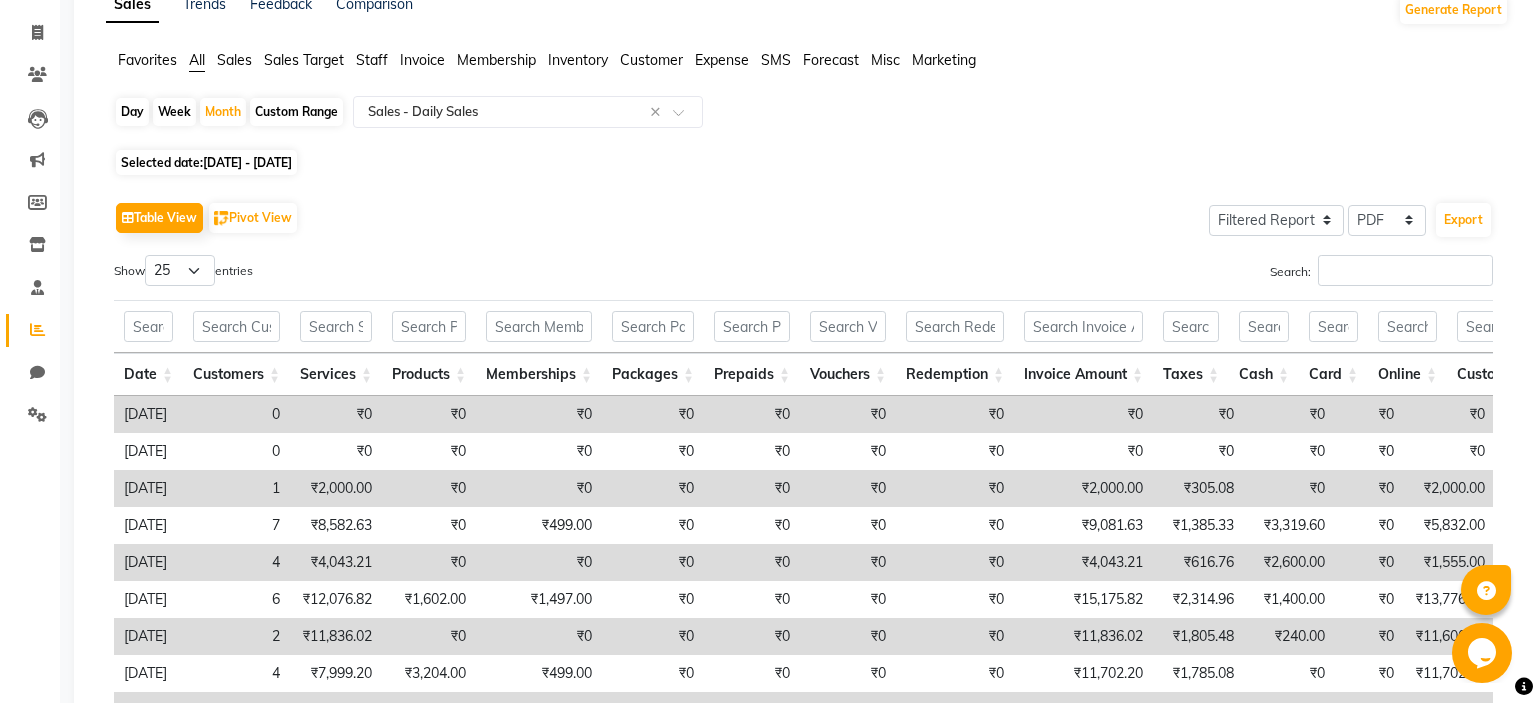 click on "Table View   Pivot View  Select Full Report Filtered Report Select CSV PDF  Export  Show  10 25 50 100  entries Search: Date Customers Services Products Memberships Packages Prepaids Vouchers Redemption Invoice Amount Taxes Cash Card Online Custom Total Collection Total Sale Ex. Redemption Excess Amount Due Received Actual Due Due As On [DATE] Expense Cash Expense Online Total Sale Ex. Expenses Opening Cash Closing / [PERSON_NAME] Cash Added To Wallet Invoice Refund Advance Refund Date Customers Services Products Memberships Packages Prepaids Vouchers Redemption Invoice Amount Taxes Cash Card Online Custom Total Collection Total Sale Ex. Redemption Excess Amount Due Received Actual Due Due As On [DATE] Expense Cash Expense Online Total Sale Ex. Expenses Opening Cash Closing / [PERSON_NAME] Cash Added To Wallet Invoice Refund Advance Refund Total 38 ₹73,253.39 ₹6,156.00 ₹4,990.00 ₹0 ₹0 ₹0 ₹0 ₹84,399.39 ₹12,874.45 ₹12,058.60 ₹0 ₹72,526.00 ₹0 ₹84,584.60 ₹84,399.39 ₹0 ₹0 ₹0 ₹0 ₹1,230.00 0" 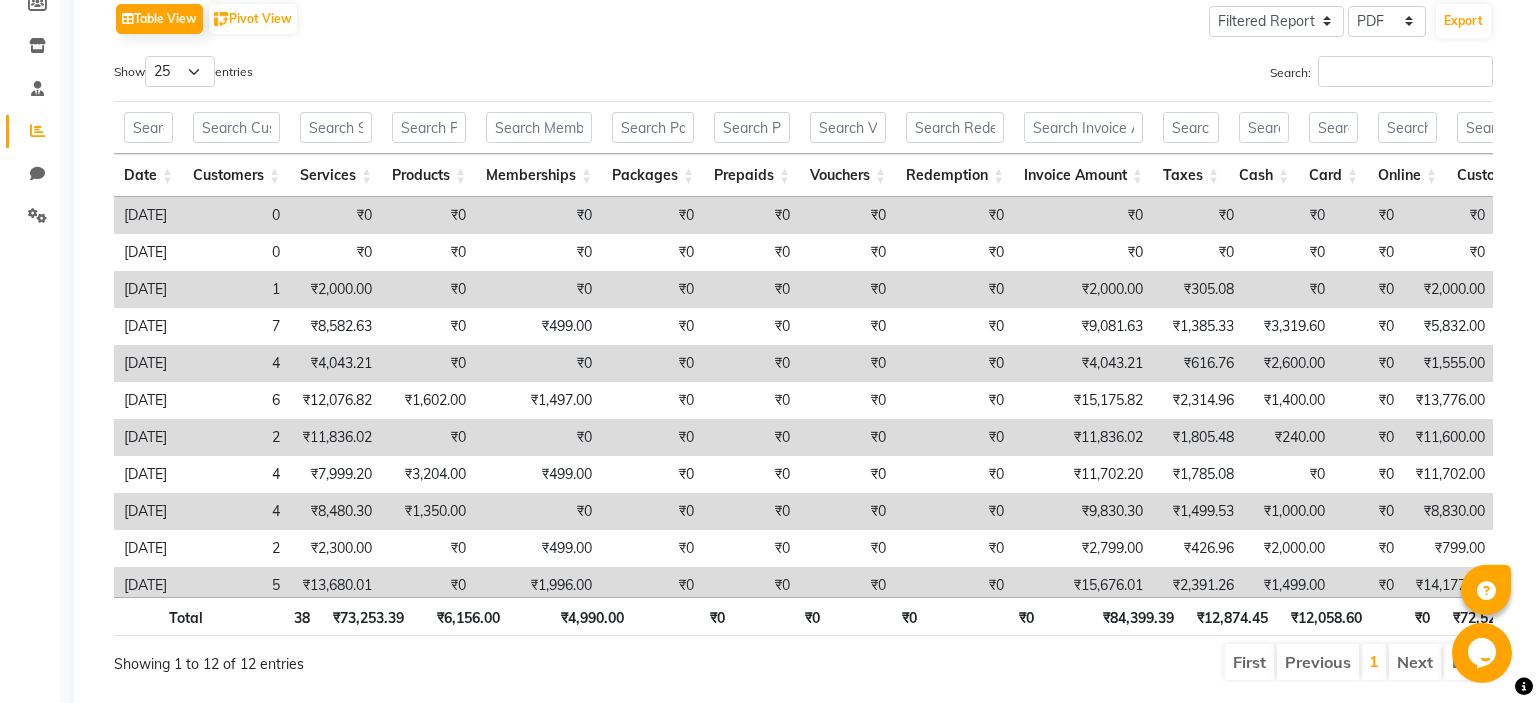 scroll, scrollTop: 354, scrollLeft: 0, axis: vertical 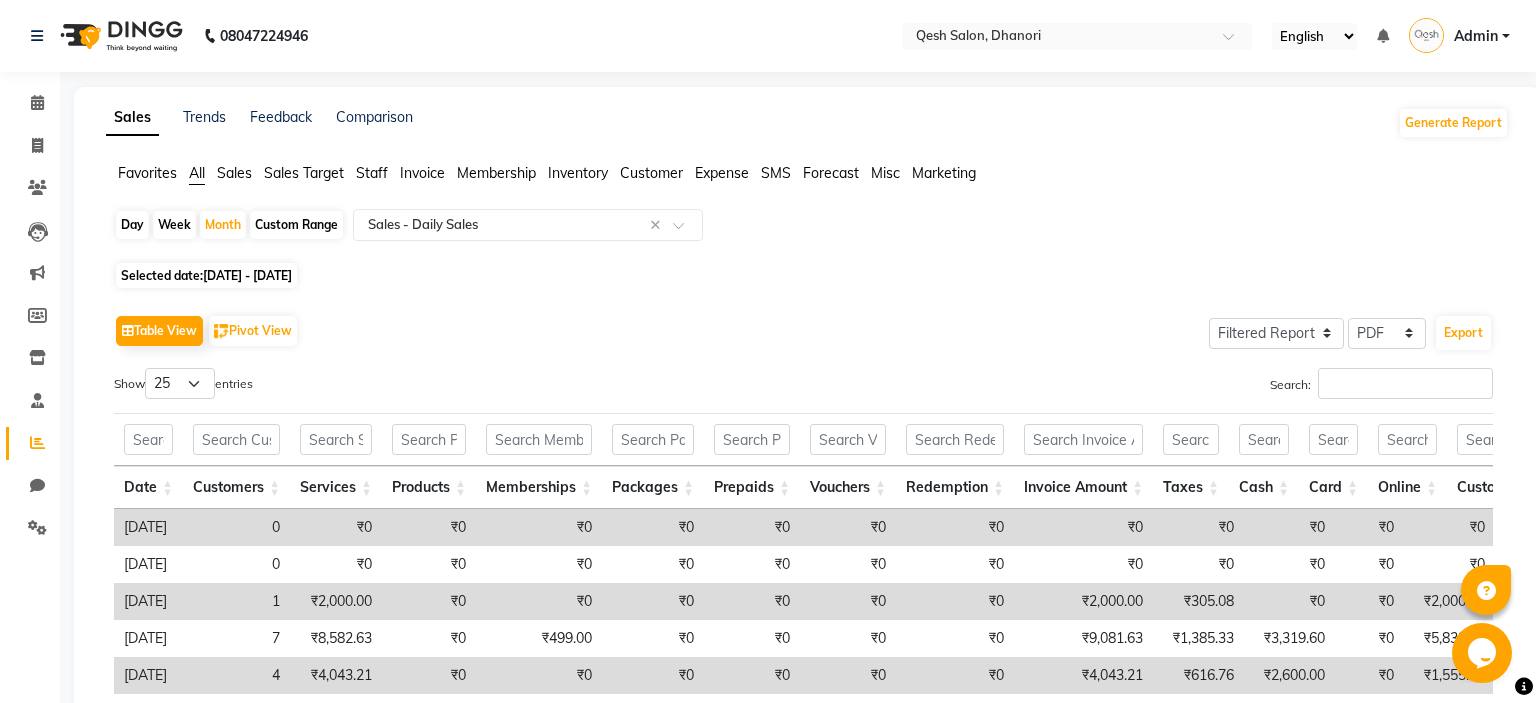 click on "[DATE] - [DATE]" 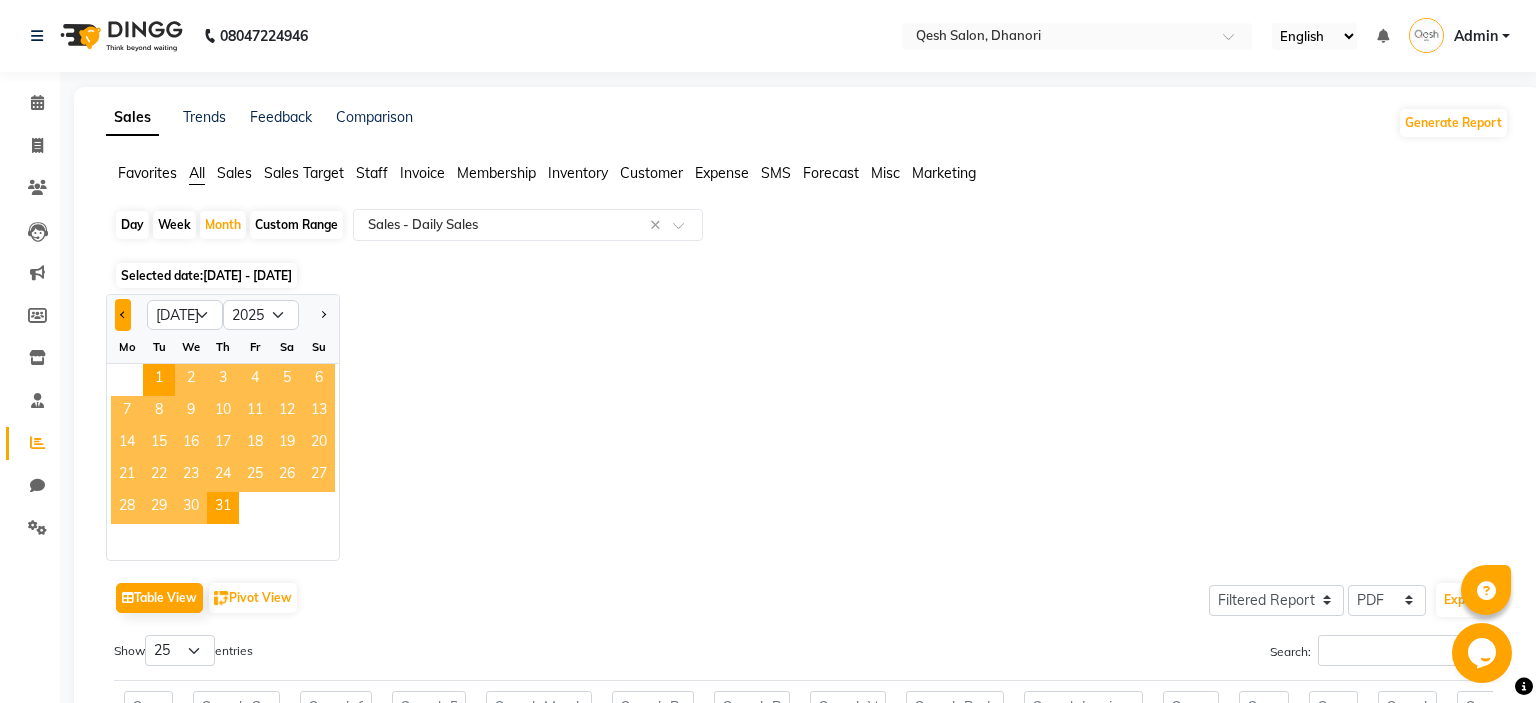 click 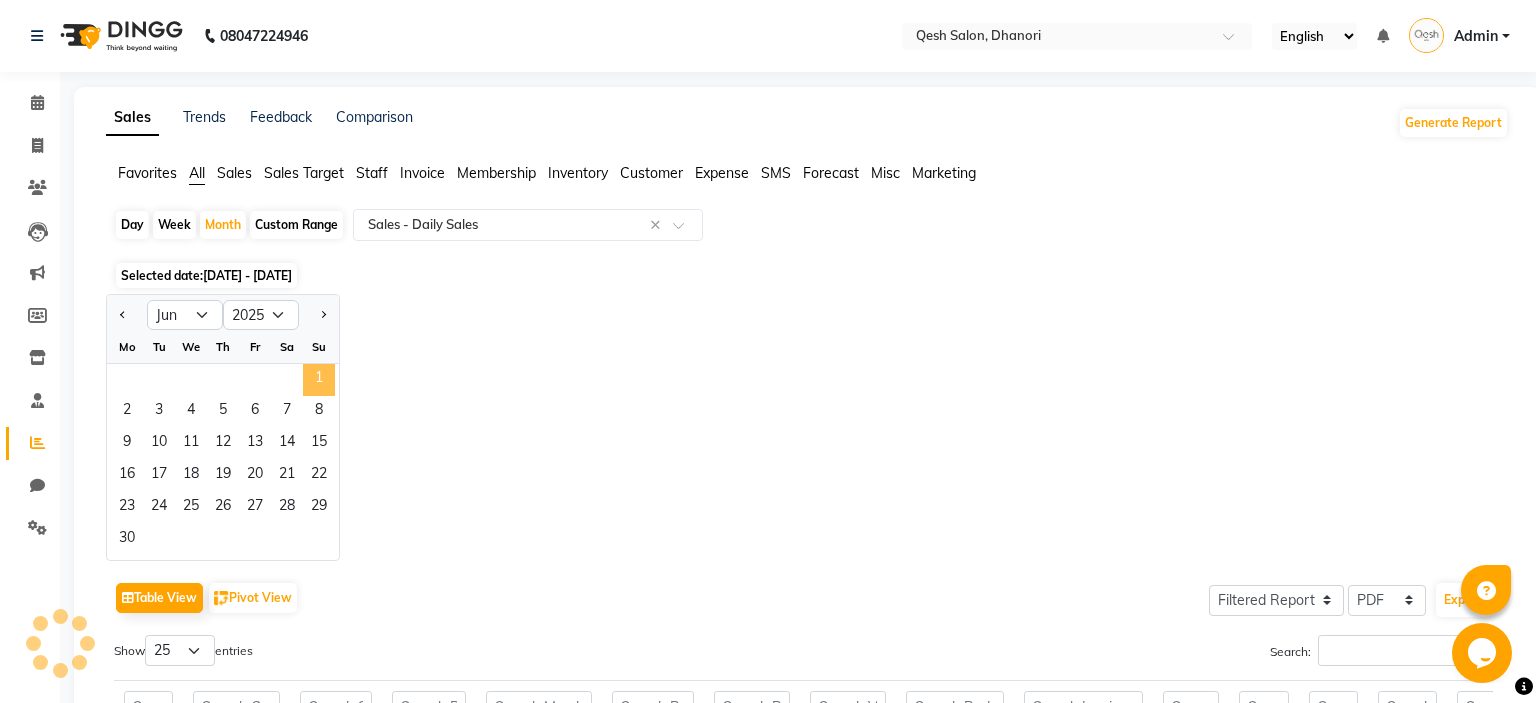 click on "1" 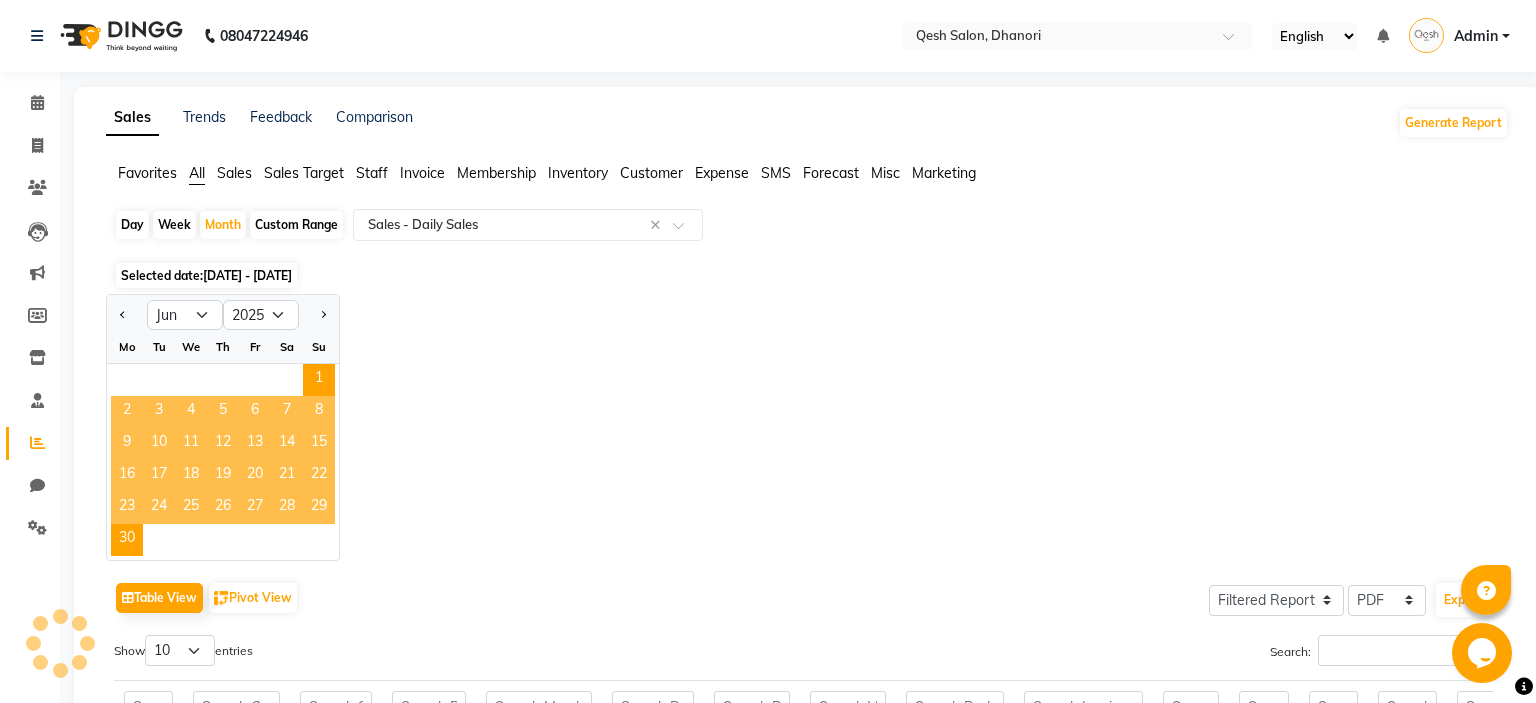 click on "Day   Week   Month   Custom Range  Select Report Type × Sales -  Daily Sales × Selected date:  [DATE] - [DATE]  Jan Feb Mar Apr May Jun [DATE] Aug Sep Oct Nov [DATE] 2016 2017 2018 2019 2020 2021 2022 2023 2024 2025 2026 2027 2028 2029 2030 2031 2032 2033 2034 2035 Mo Tu We Th Fr Sa Su  1   2   3   4   5   6   7   8   9   10   11   12   13   14   15   16   17   18   19   20   21   22   23   24   25   26   27   28   29   30   Table View   Pivot View  Select Full Report Filtered Report Select CSV PDF  Export  Show  10 25 50 100  entries Search: Date Customers Services Products Memberships Packages Prepaids Vouchers Redemption Invoice Amount Taxes Cash Card Online Custom Total Collection Total Sale Ex Redemption Excess Amount Due Received Actual Due Due As On [DATE] Expense Cash Expense Online Total Sale Ex Expenses Opening Cash Closing / [PERSON_NAME] Cash Added To Wallet Invoice Refund Advance Refund Date Customers Services Products Memberships Packages Prepaids Vouchers Redemption Invoice Amount Taxes Cash" 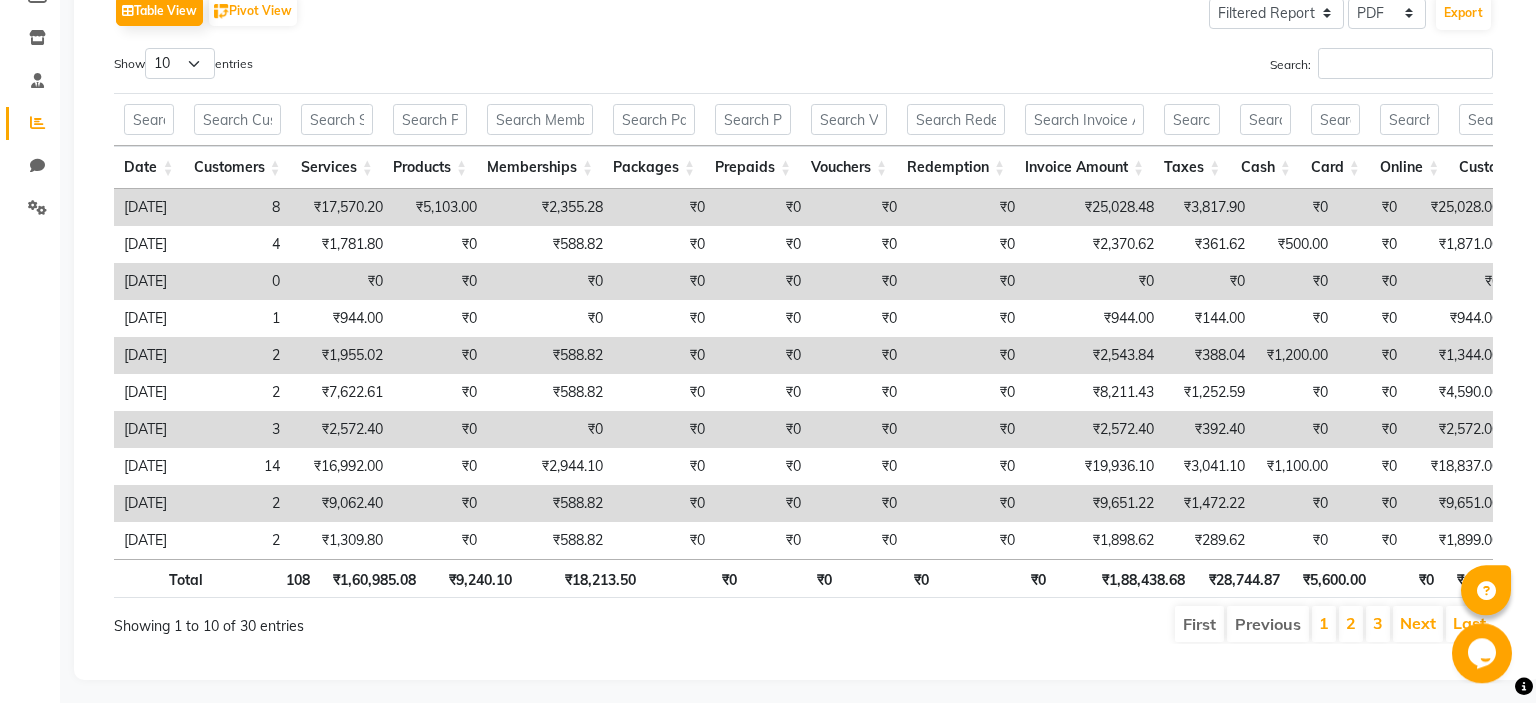 scroll, scrollTop: 324, scrollLeft: 0, axis: vertical 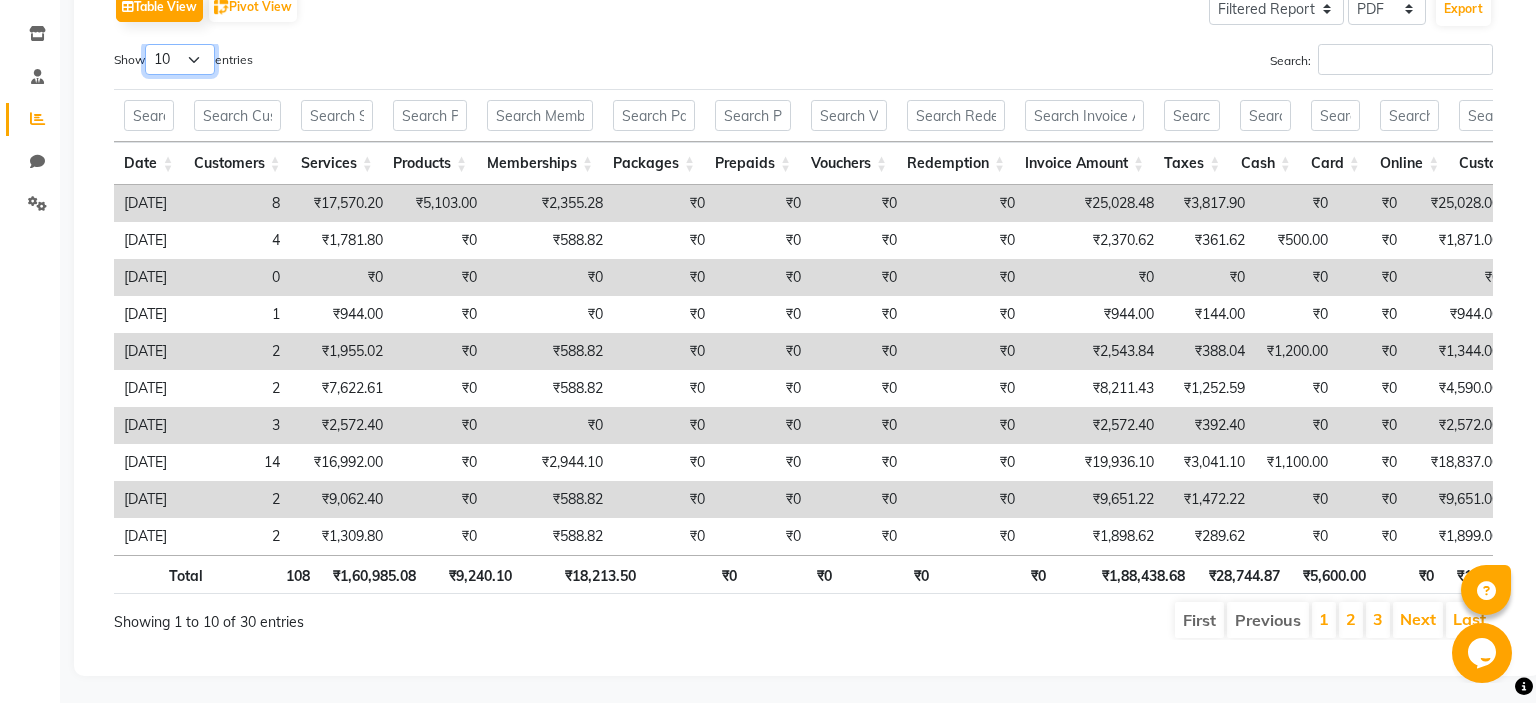 click on "10 25 50 100" at bounding box center (180, 59) 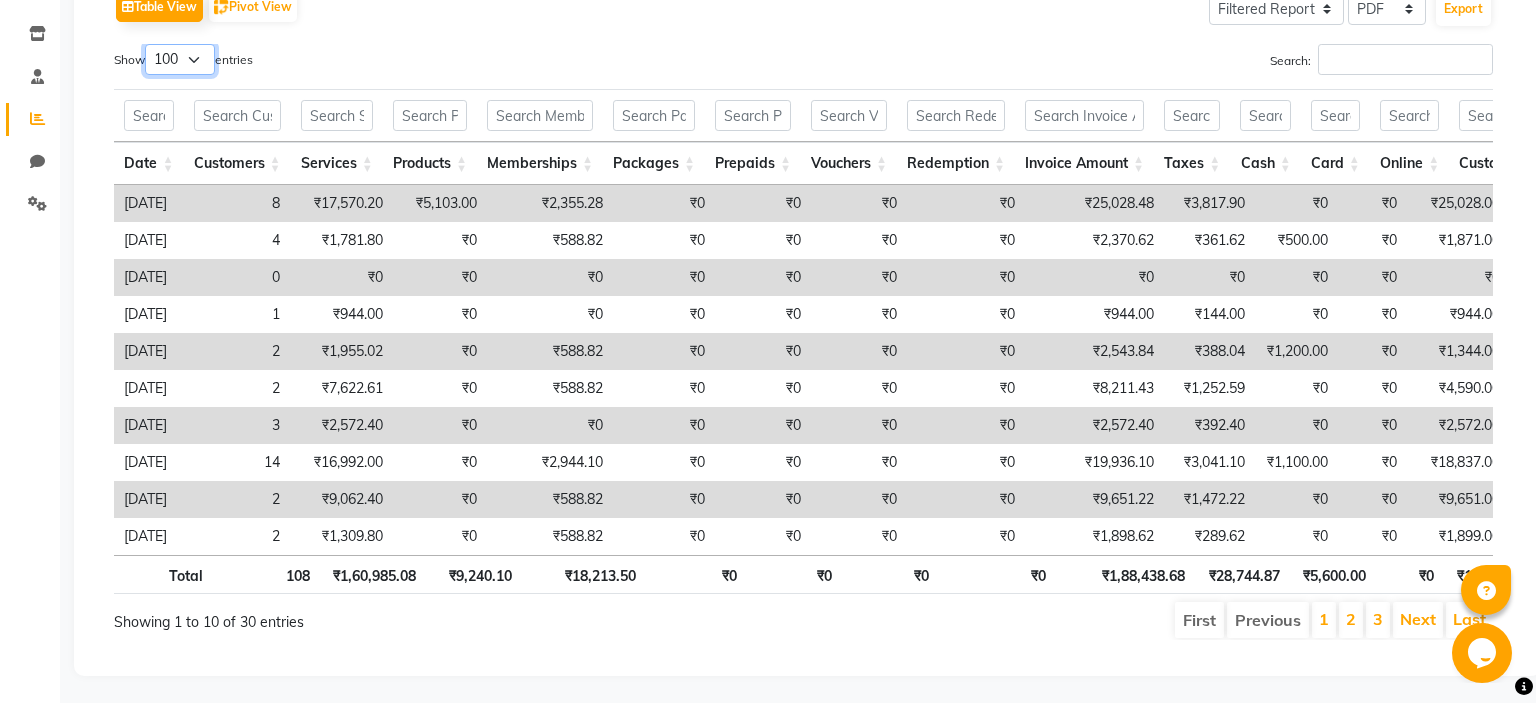 click on "100" at bounding box center (0, 0) 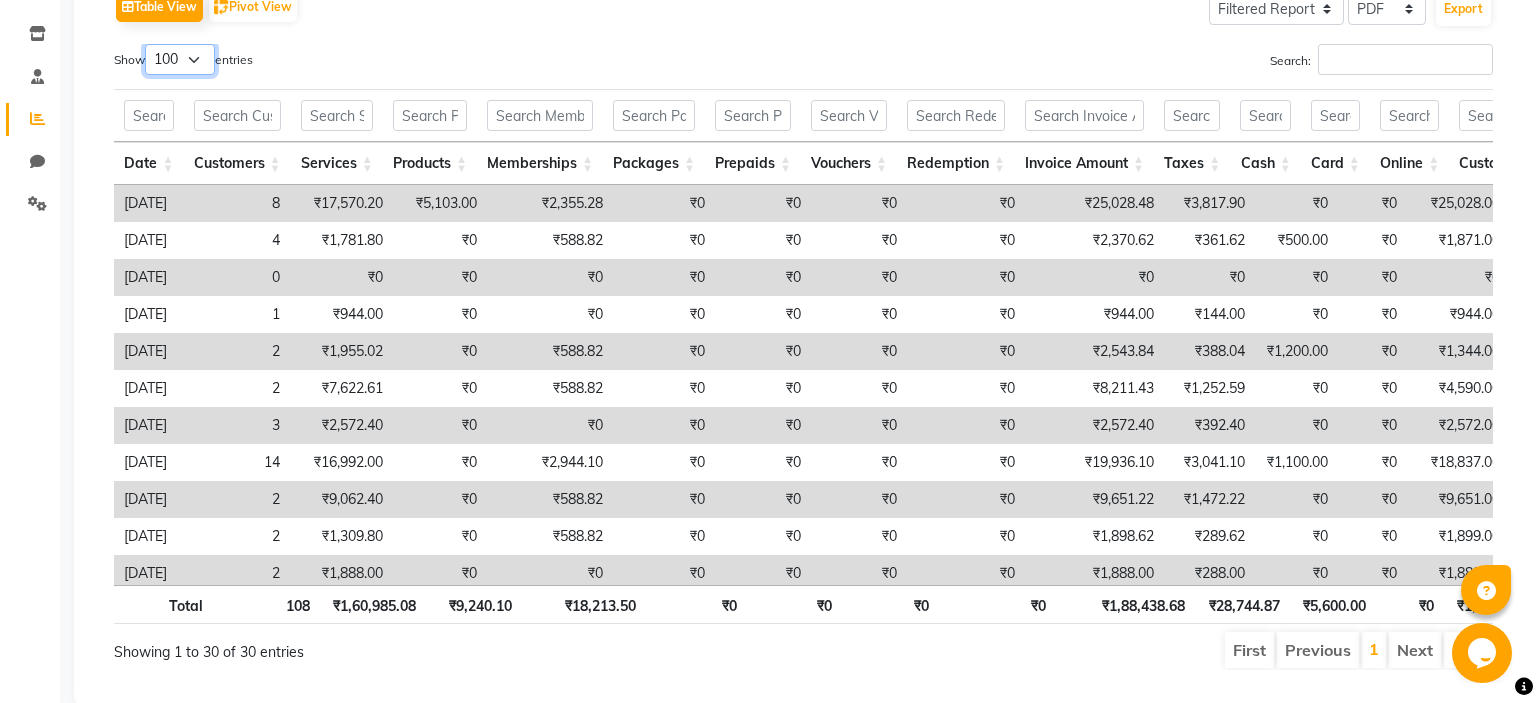 scroll, scrollTop: 710, scrollLeft: 0, axis: vertical 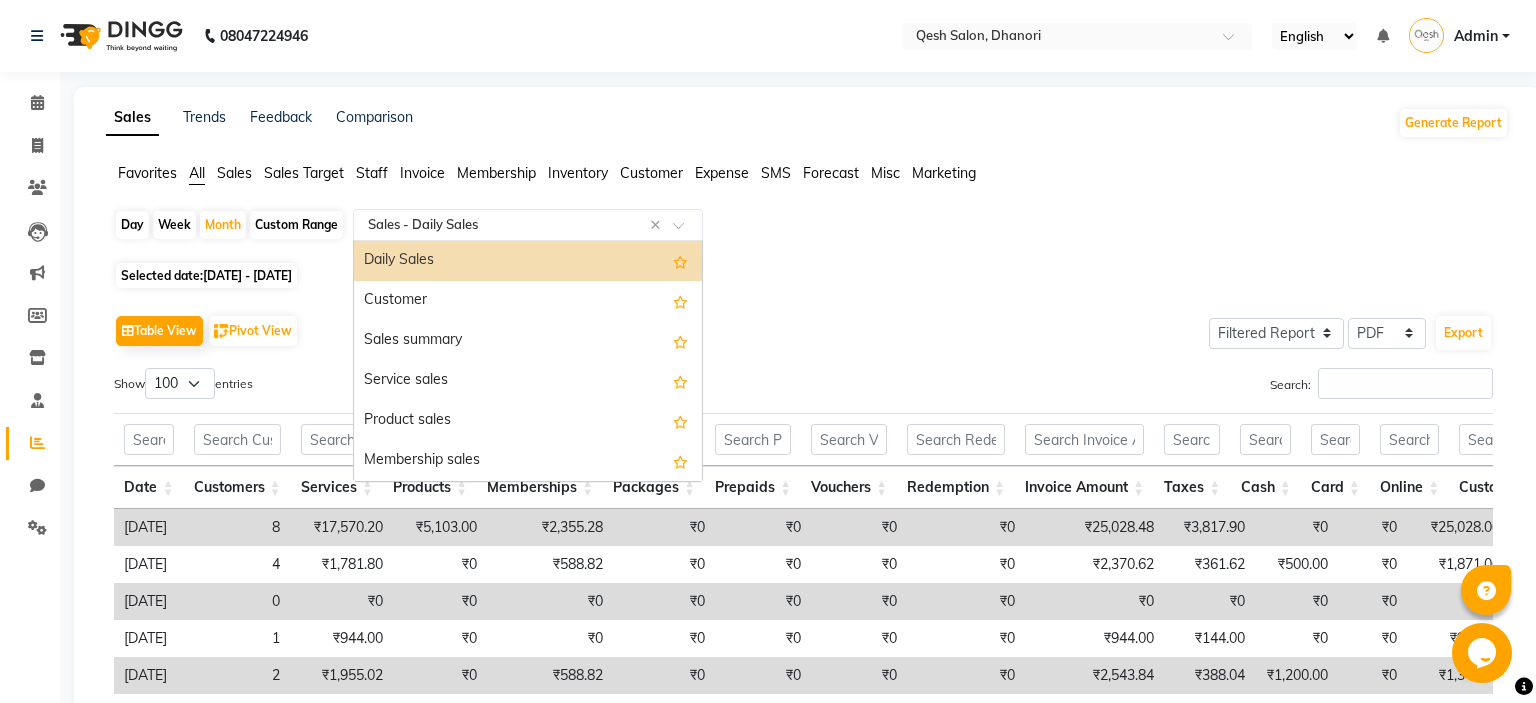 click 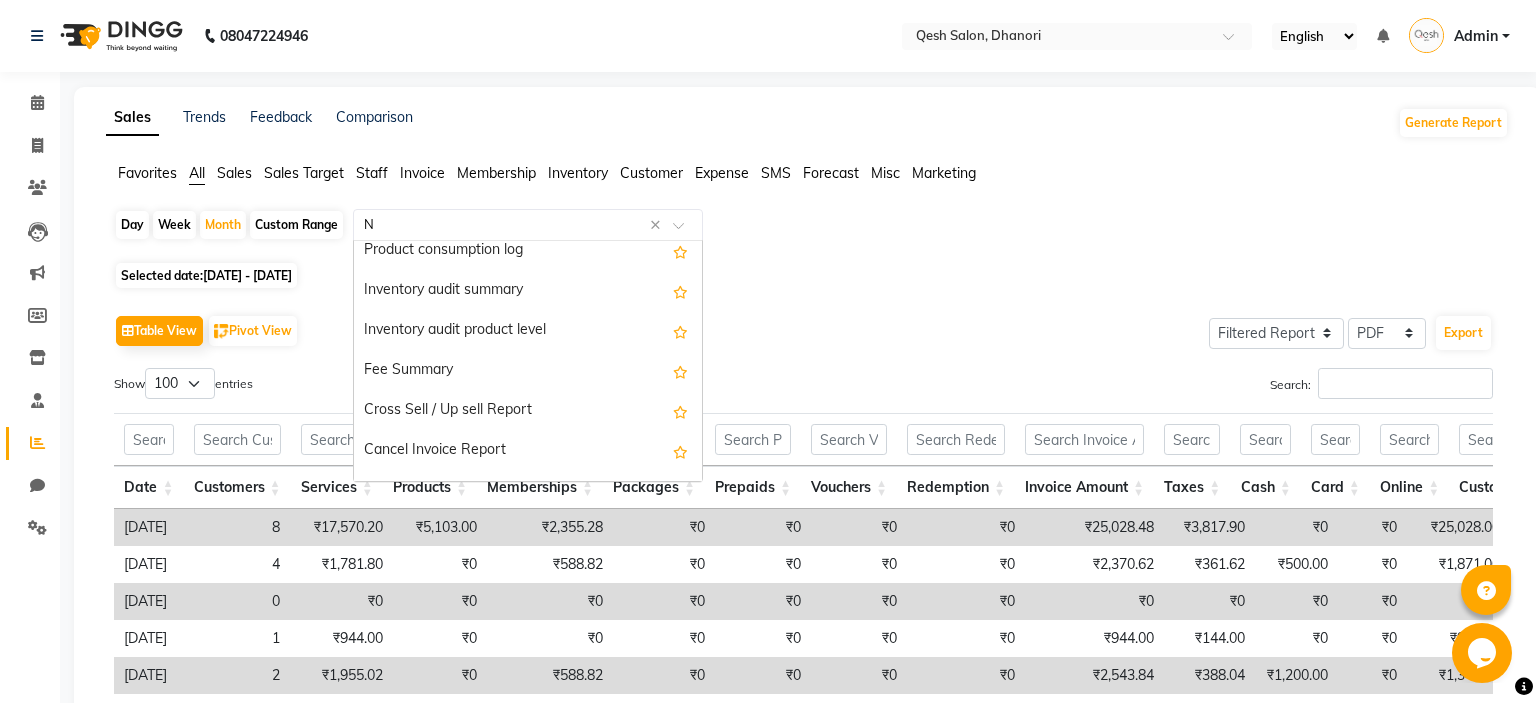 scroll, scrollTop: 0, scrollLeft: 0, axis: both 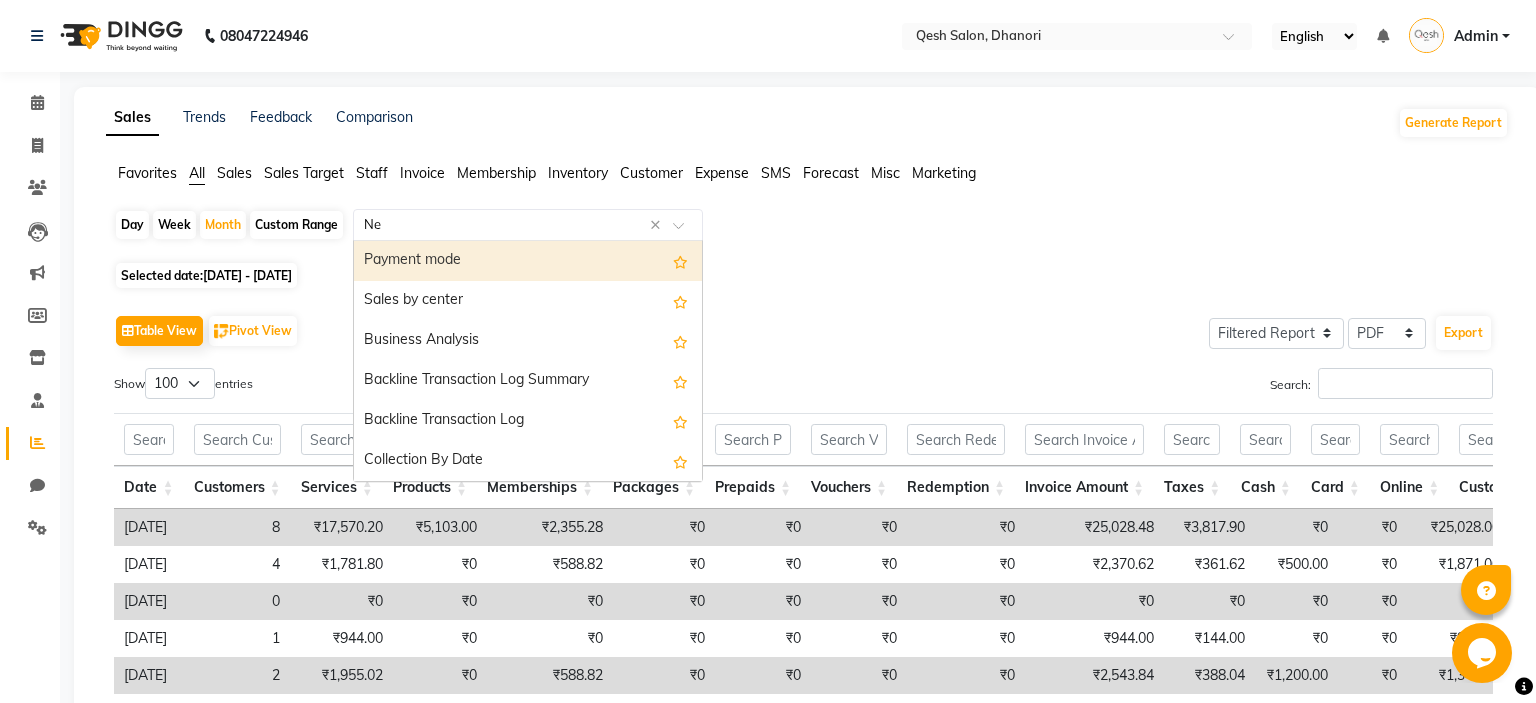 type on "New" 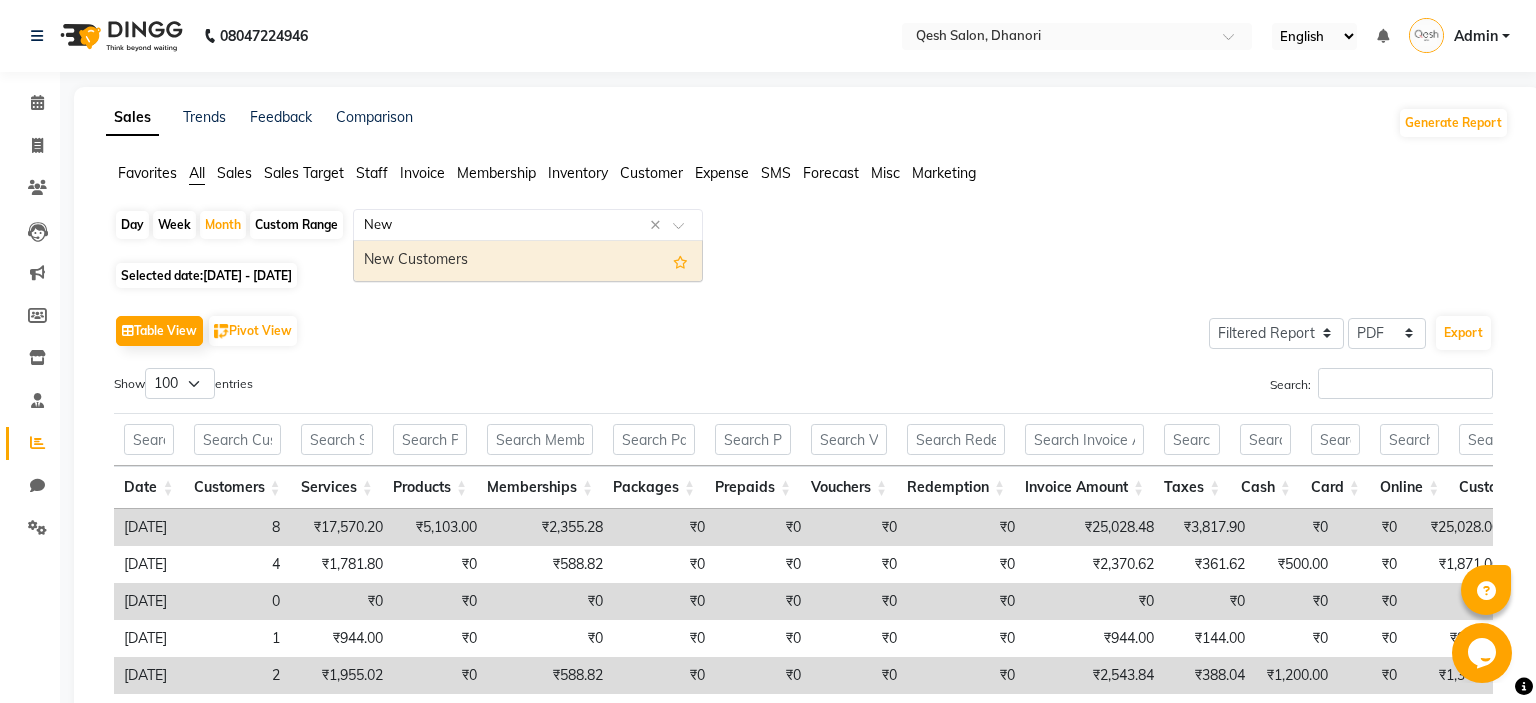click on "New Customers" at bounding box center (528, 261) 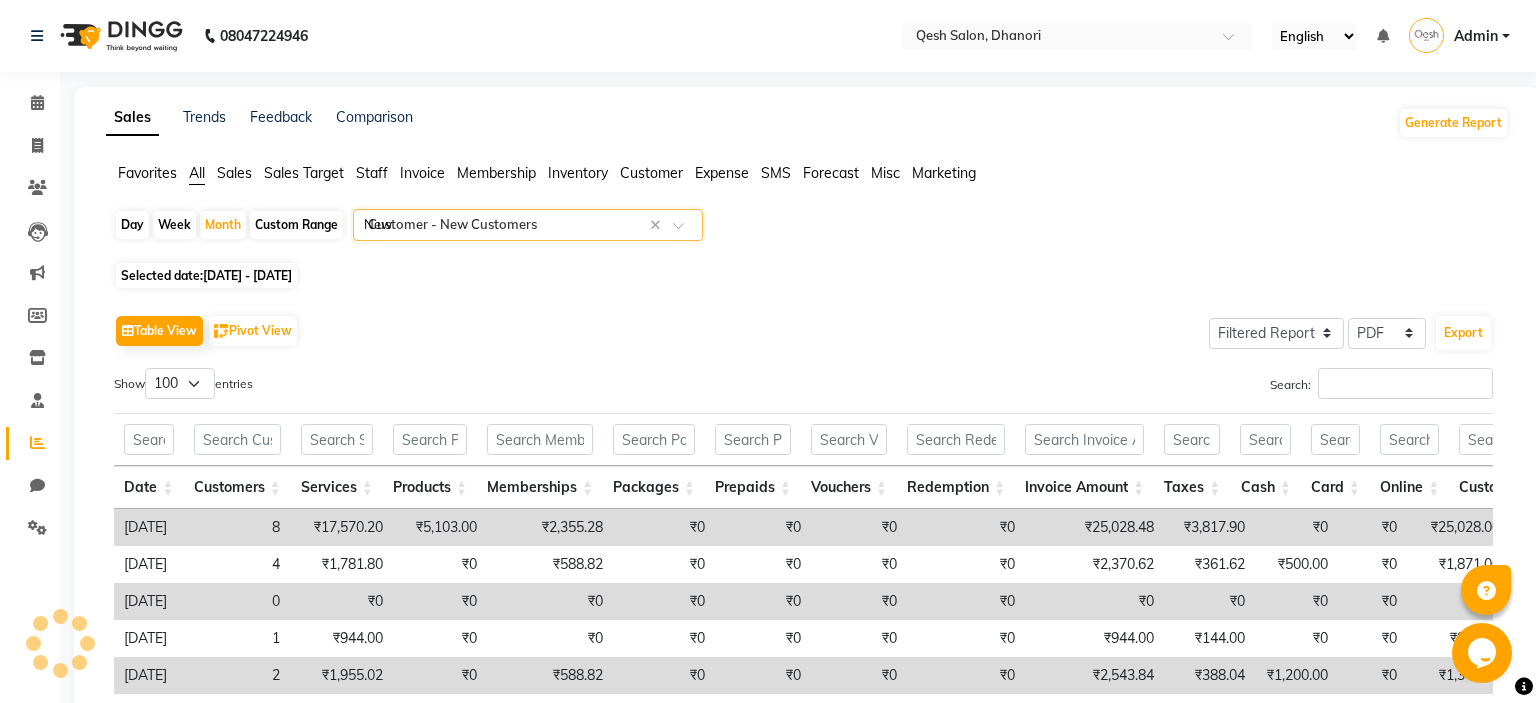 type 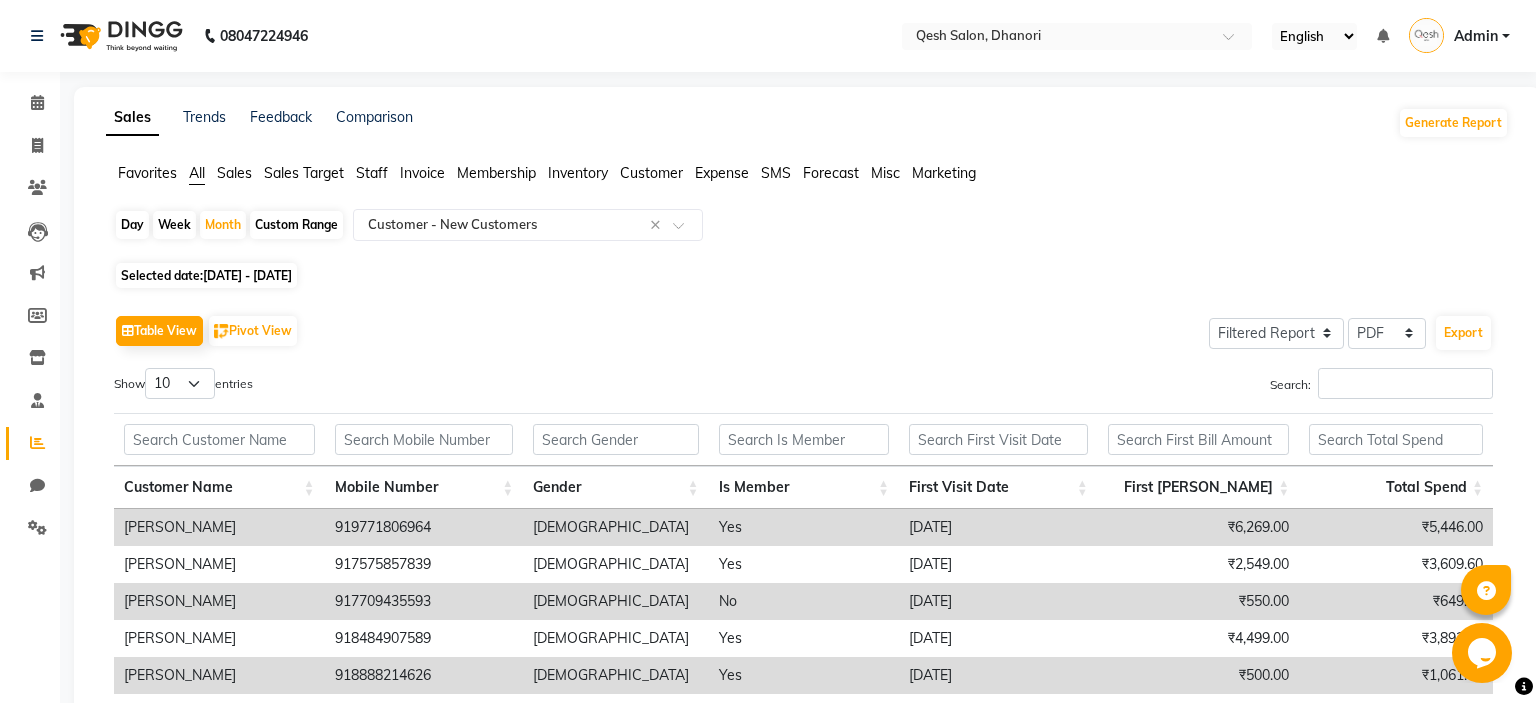 click on "Selected date:  [DATE] - [DATE]" 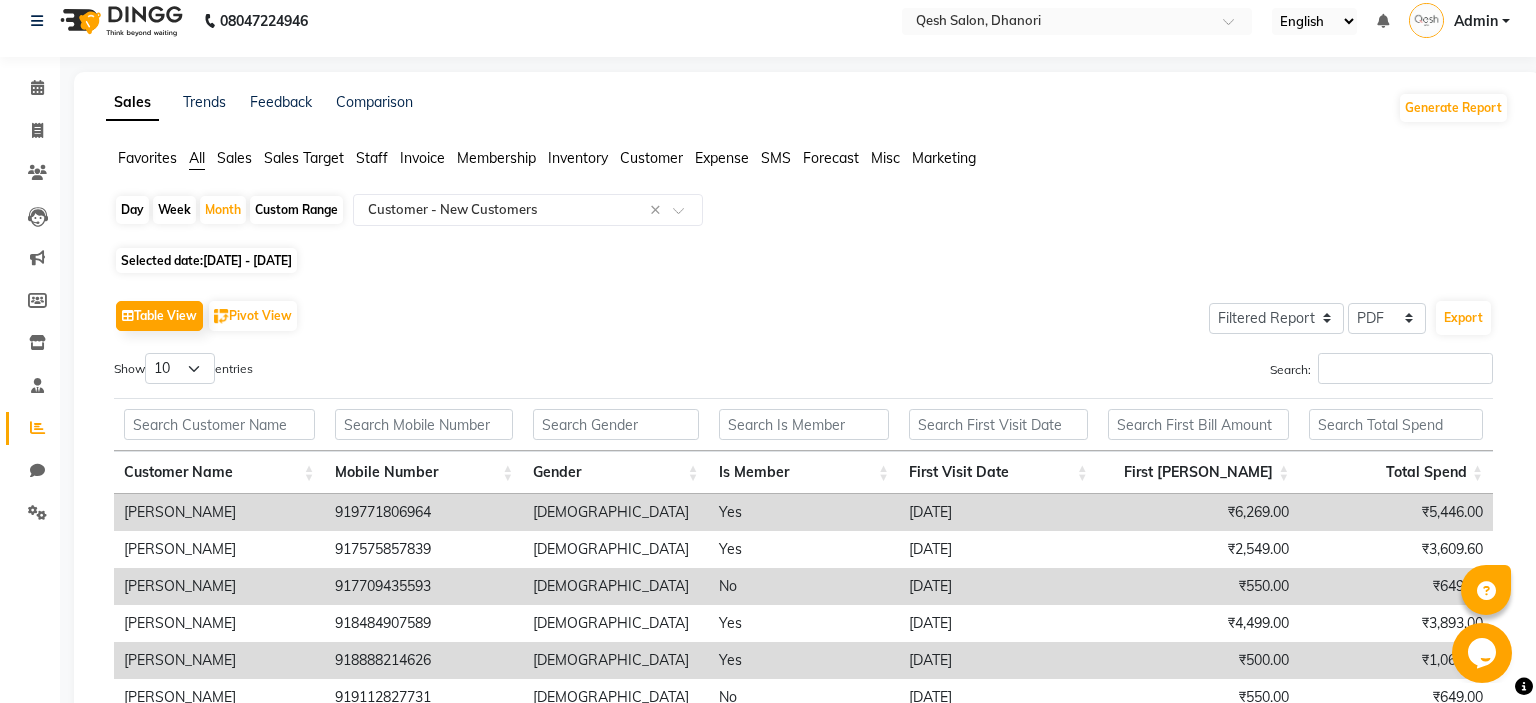 scroll, scrollTop: 0, scrollLeft: 0, axis: both 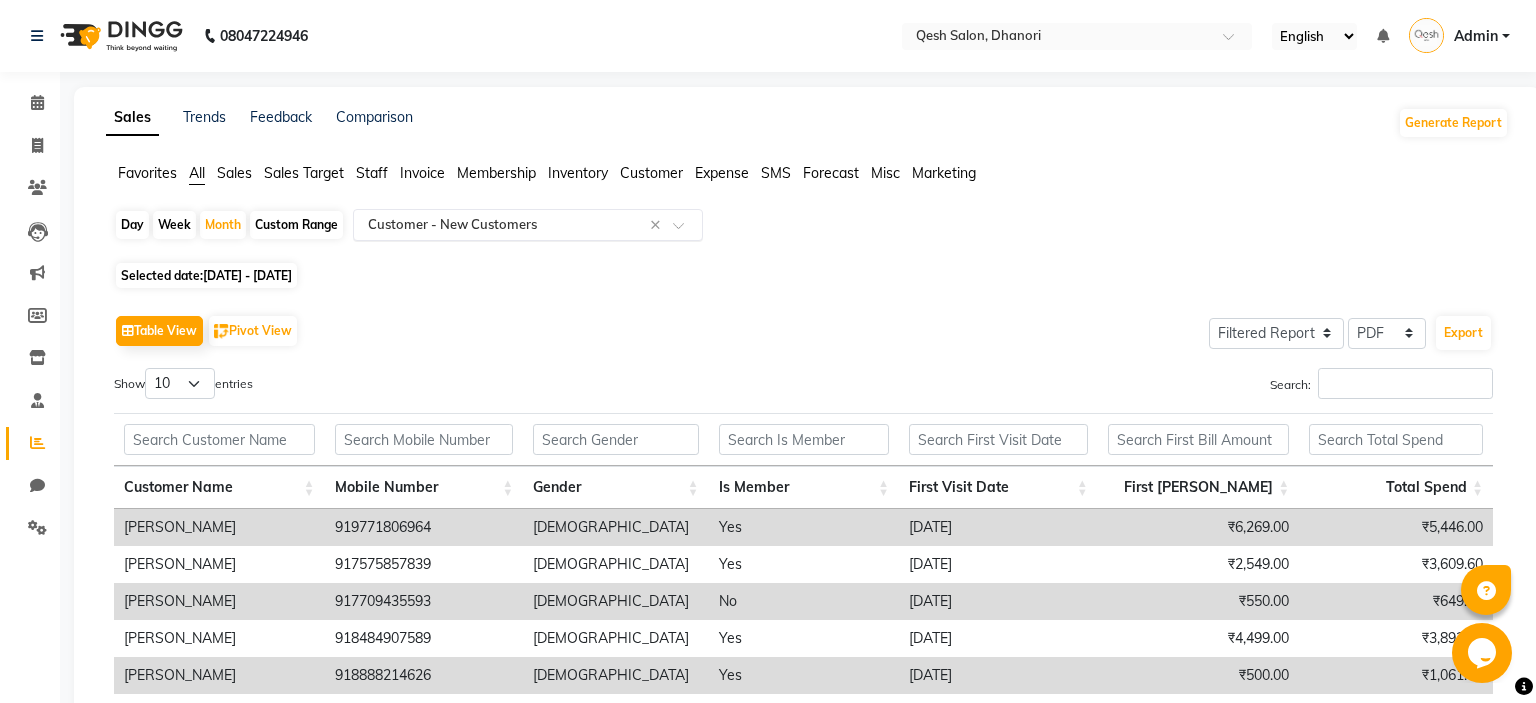 click 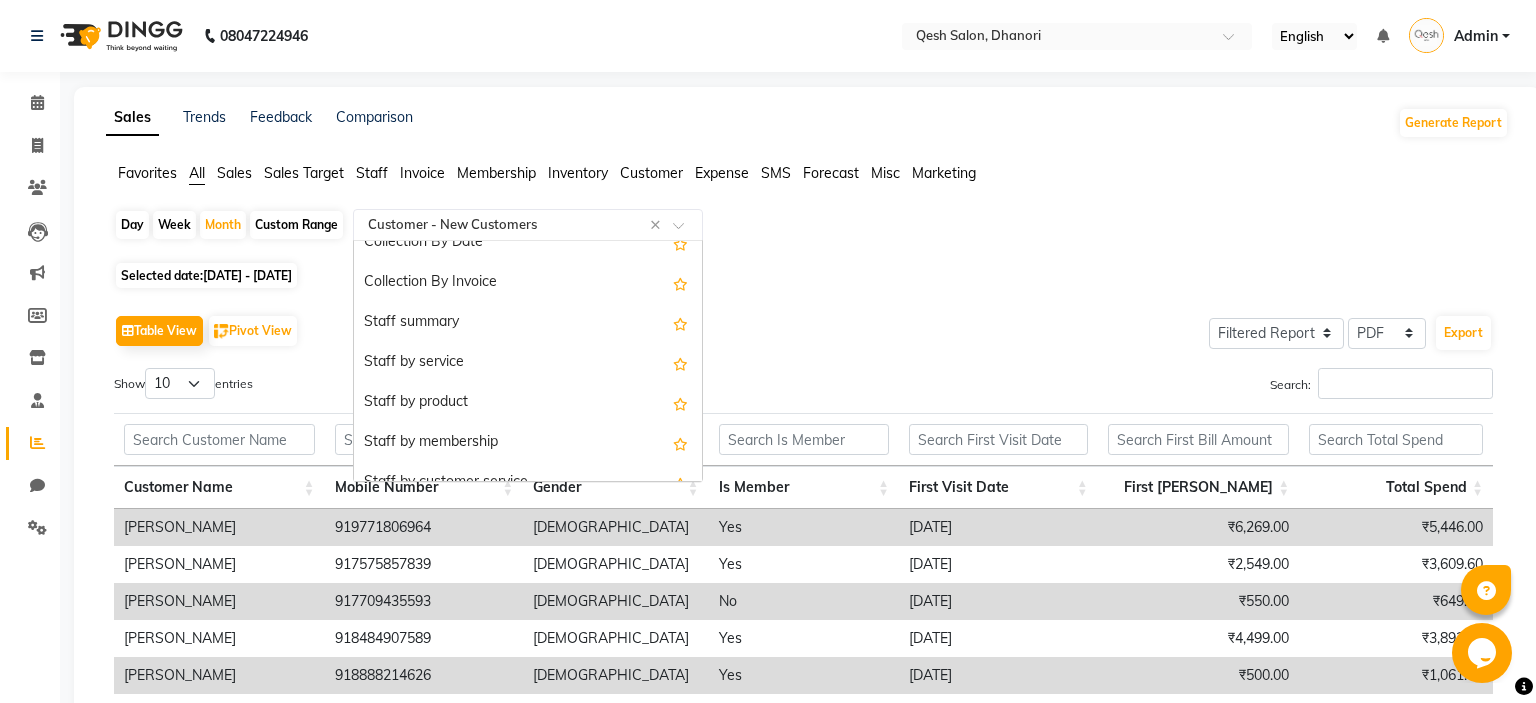 scroll, scrollTop: 0, scrollLeft: 0, axis: both 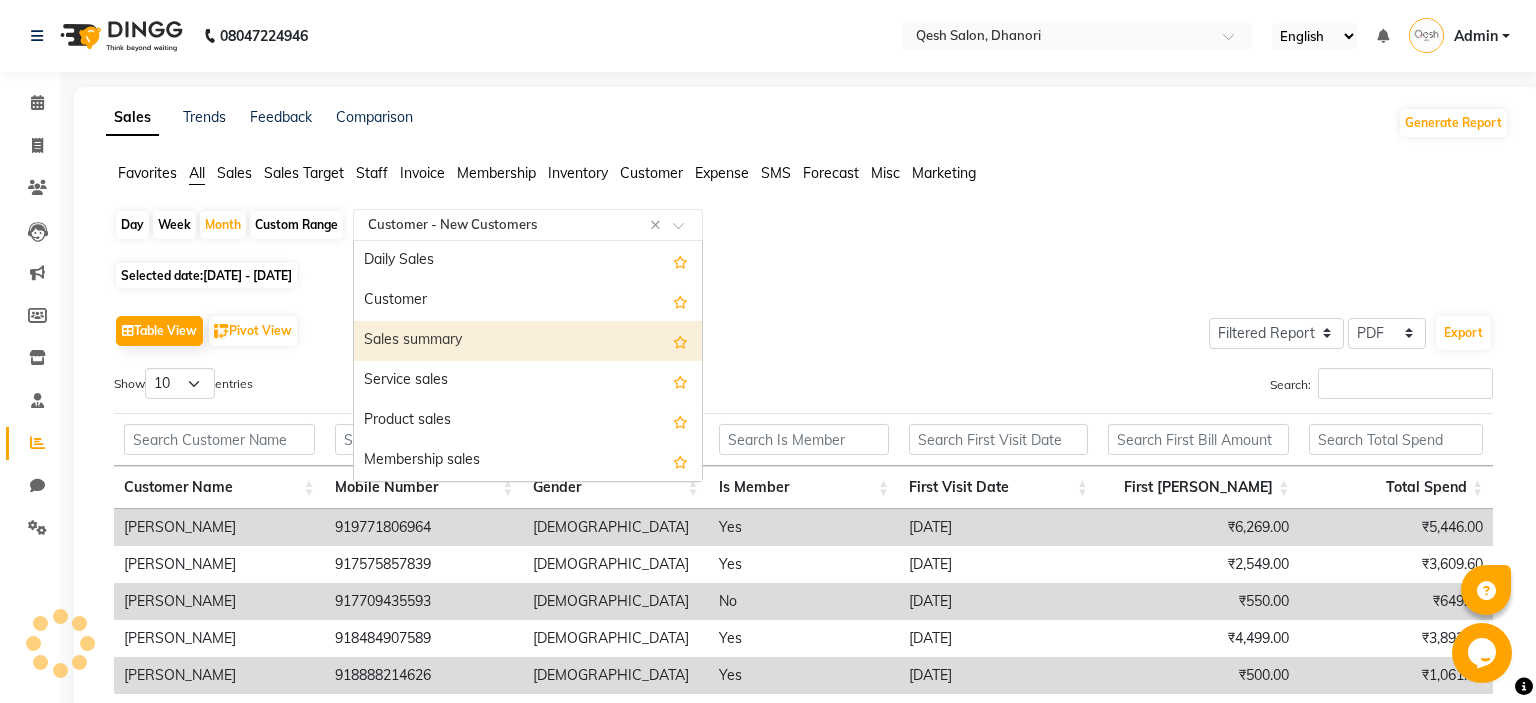 click on "Sales summary" at bounding box center (528, 341) 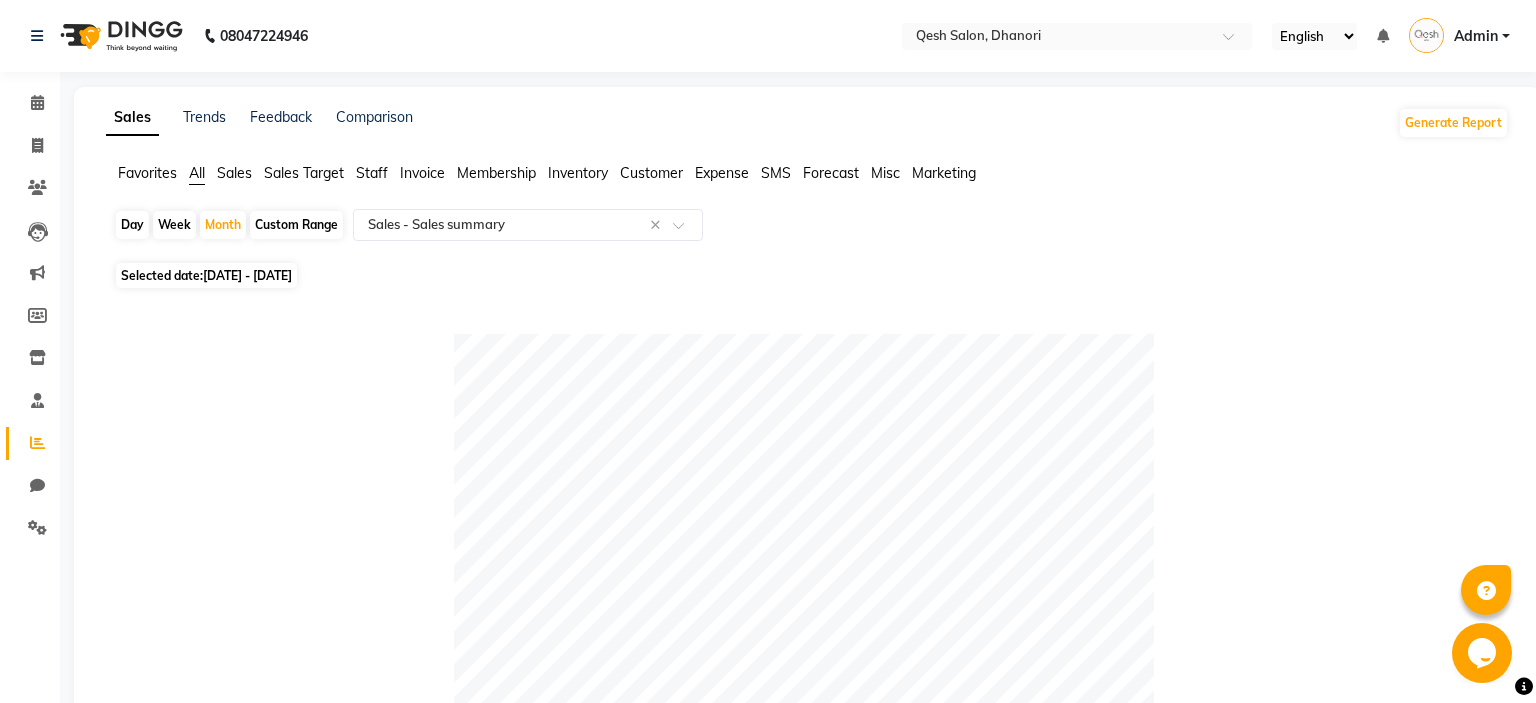 click on "[DATE] - [DATE]" 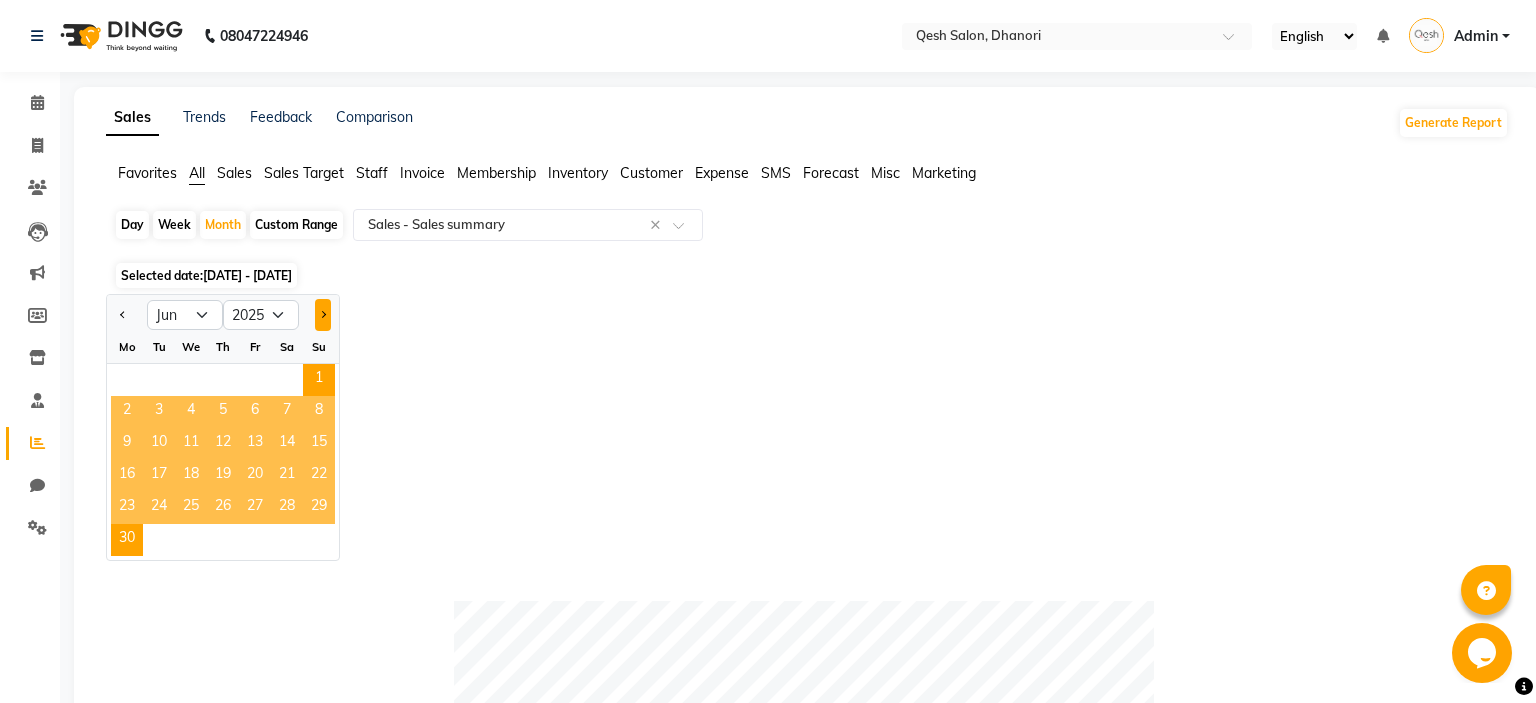 click 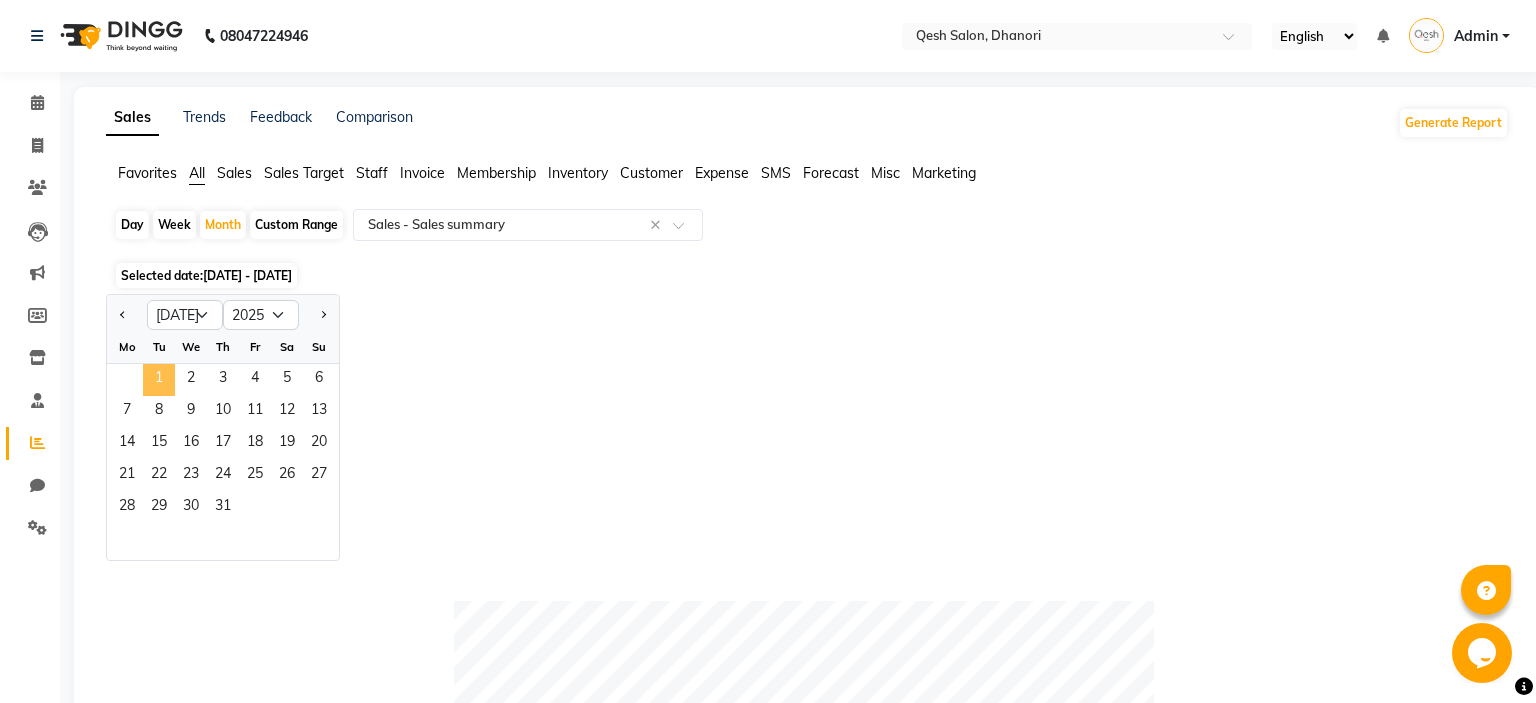 click on "1" 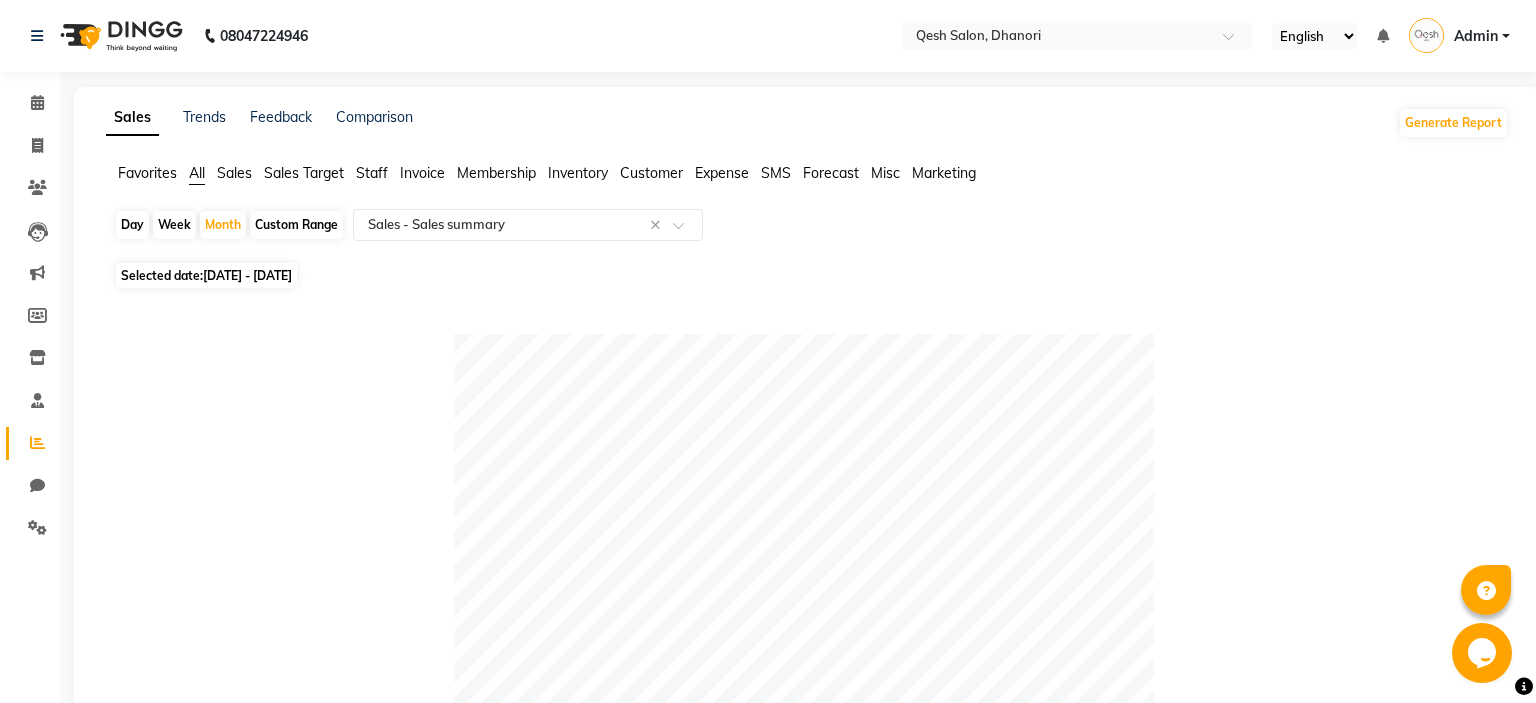 click on "Selected date:  [DATE] - [DATE]" 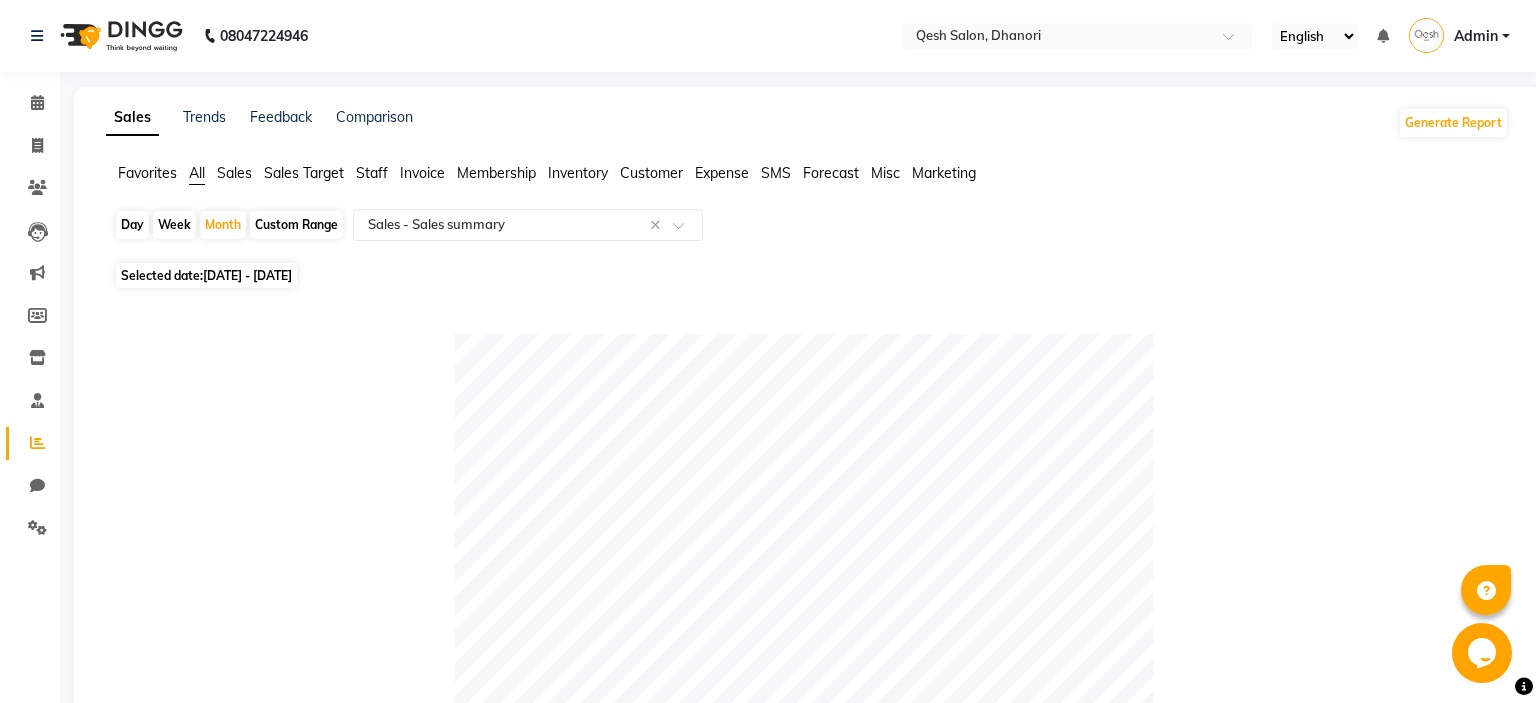 click on "Week" 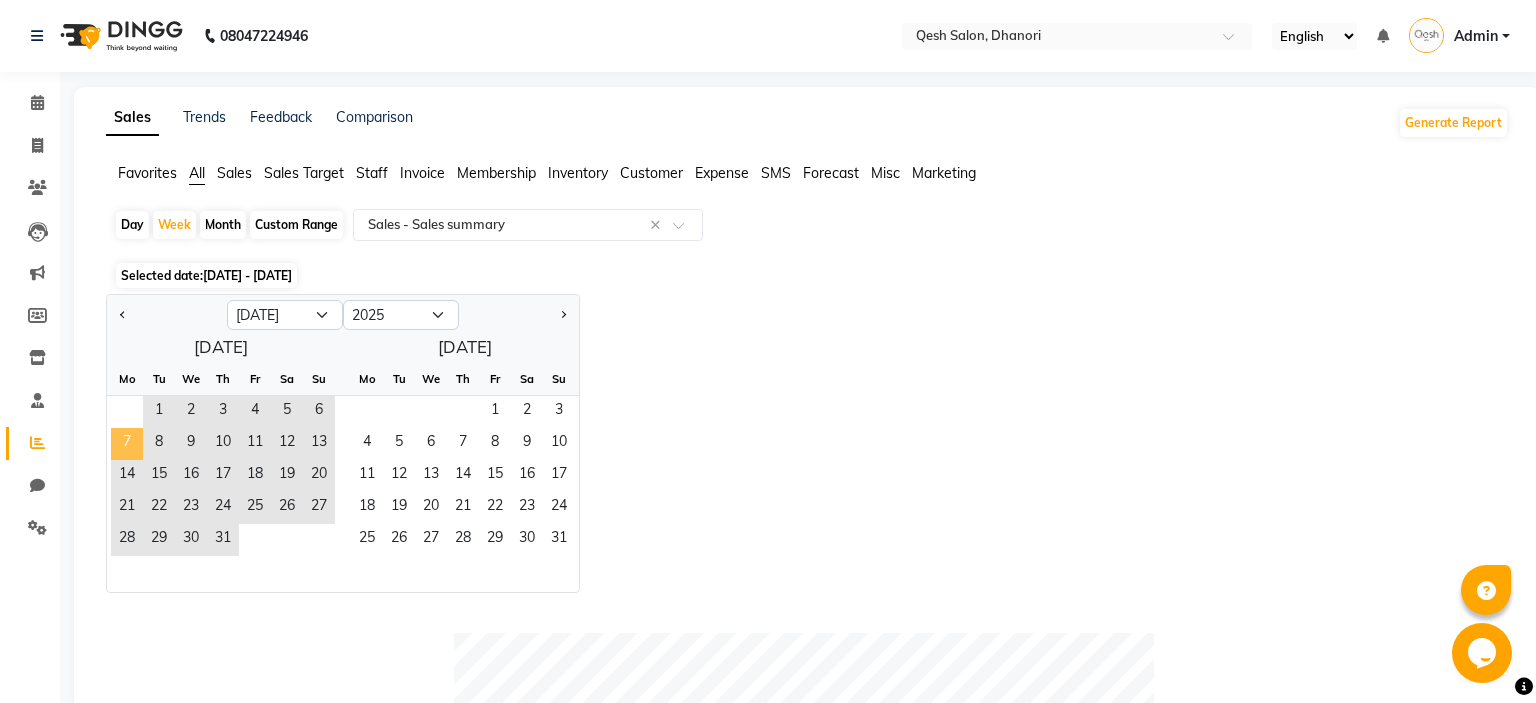click on "7" 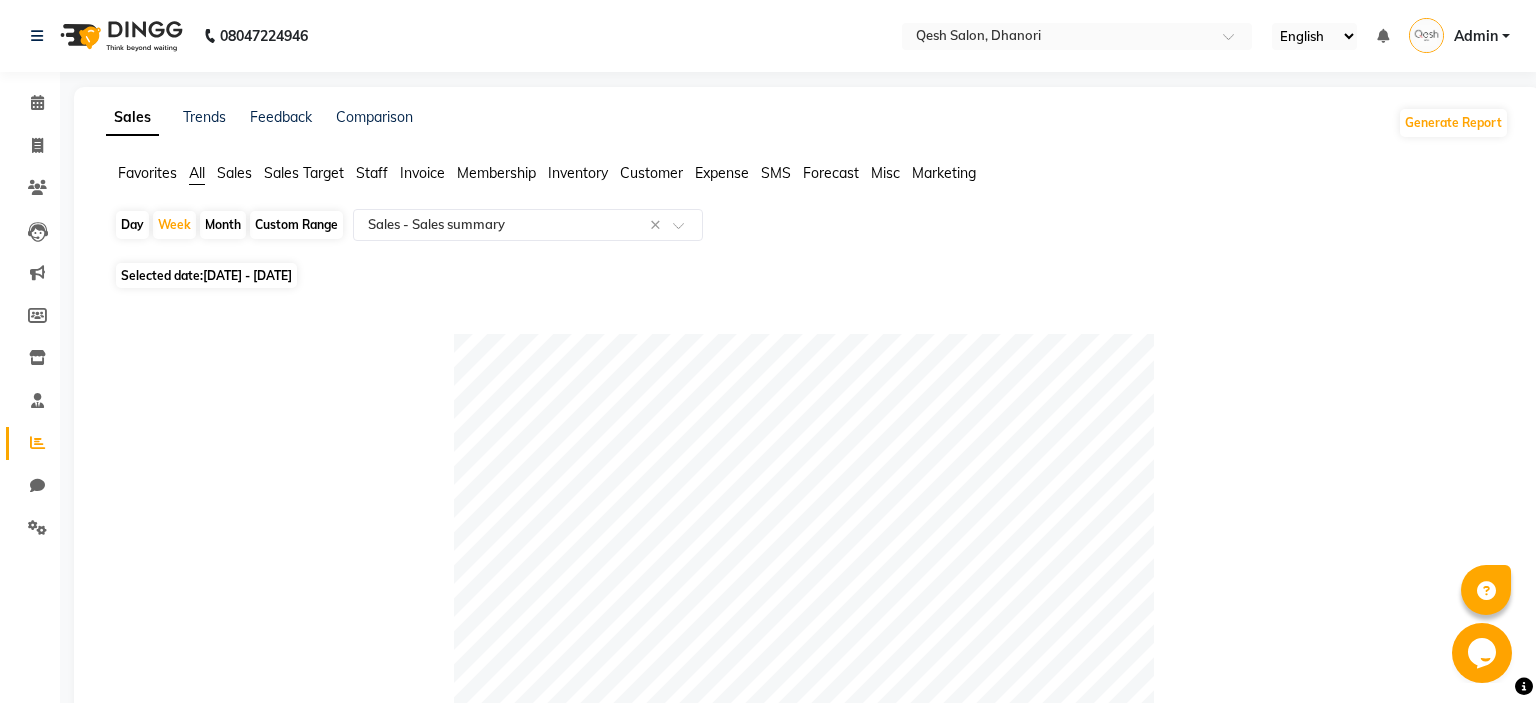 click on "Selected date:  [DATE] - [DATE]" 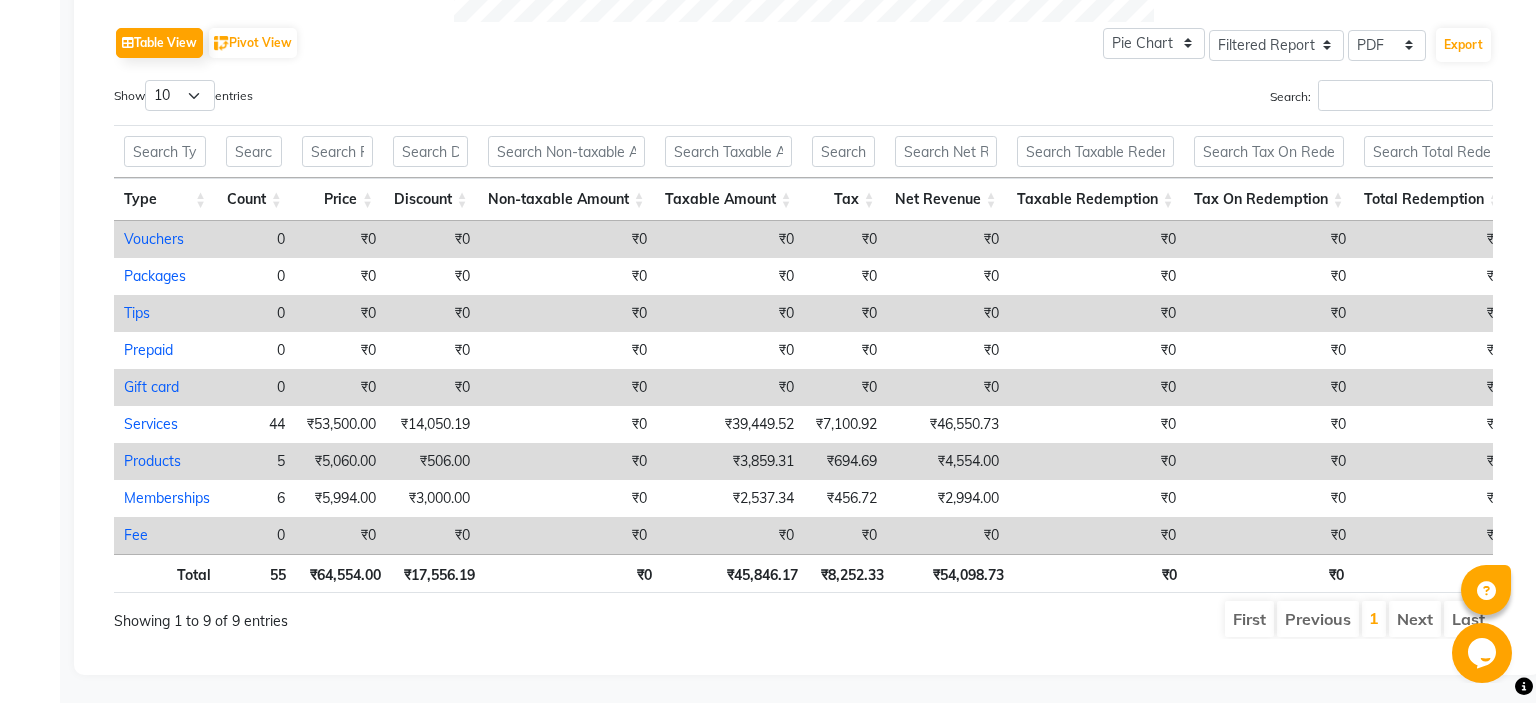 scroll, scrollTop: 0, scrollLeft: 207, axis: horizontal 